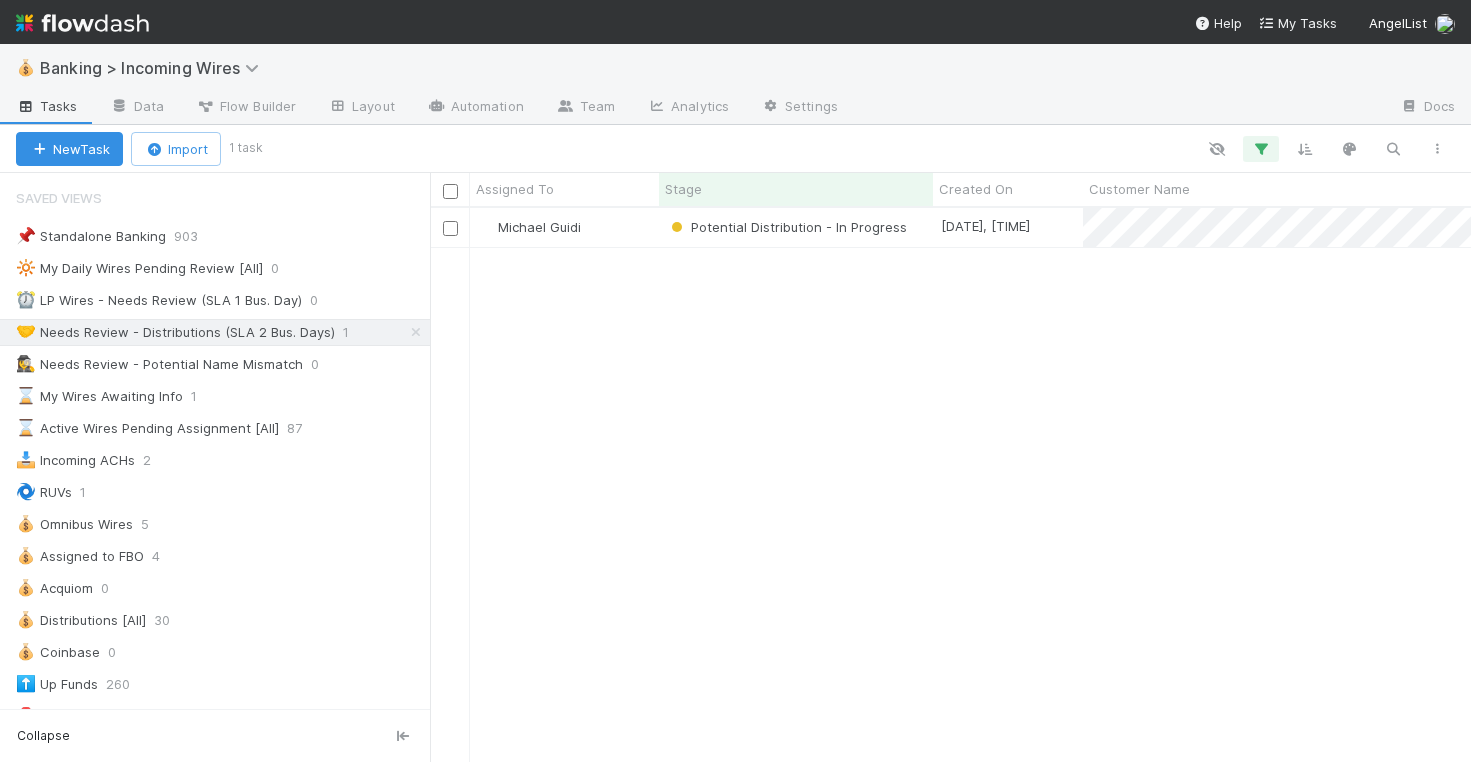 scroll, scrollTop: 0, scrollLeft: 0, axis: both 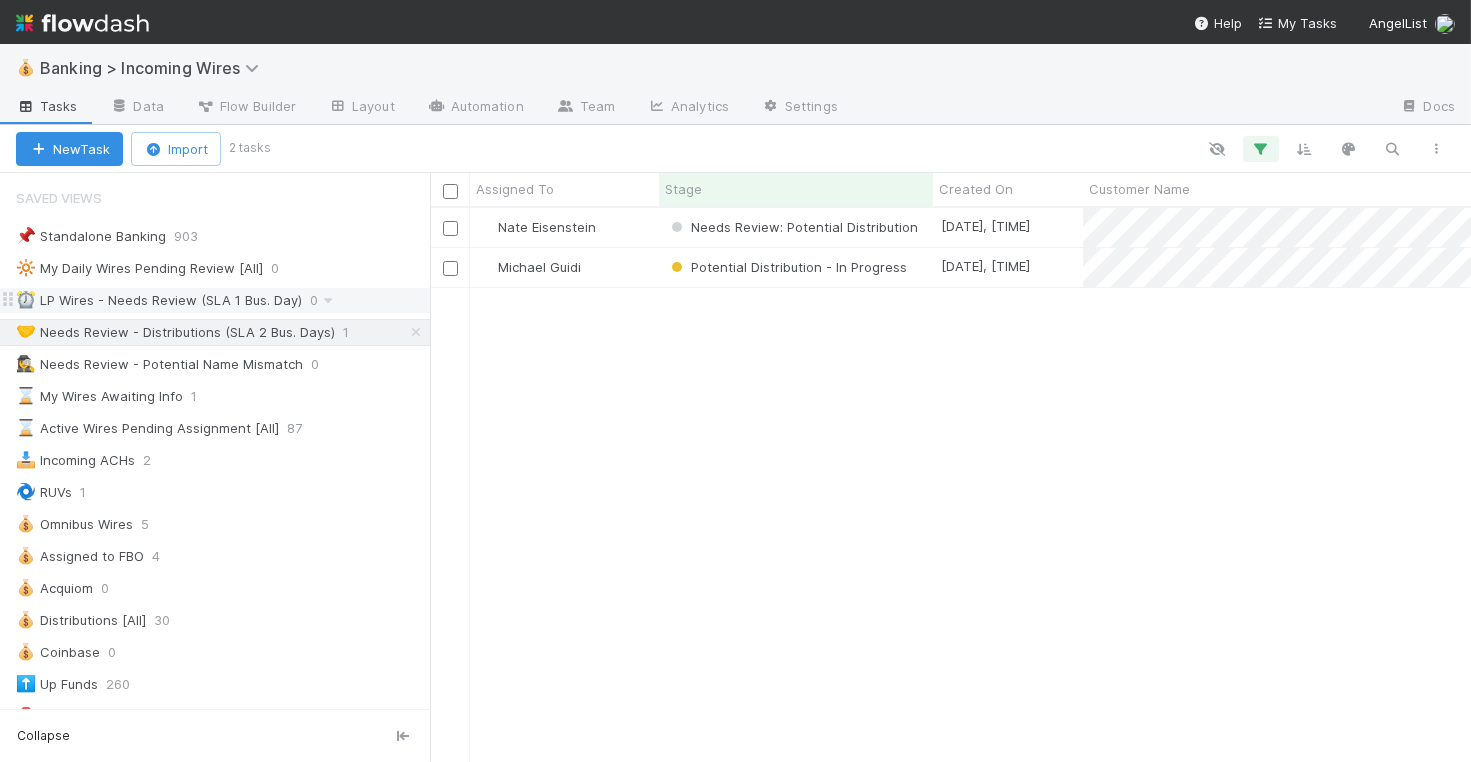 click on "⏰ LP Wires - Needs Review (SLA 1 Bus. Day)" at bounding box center [159, 300] 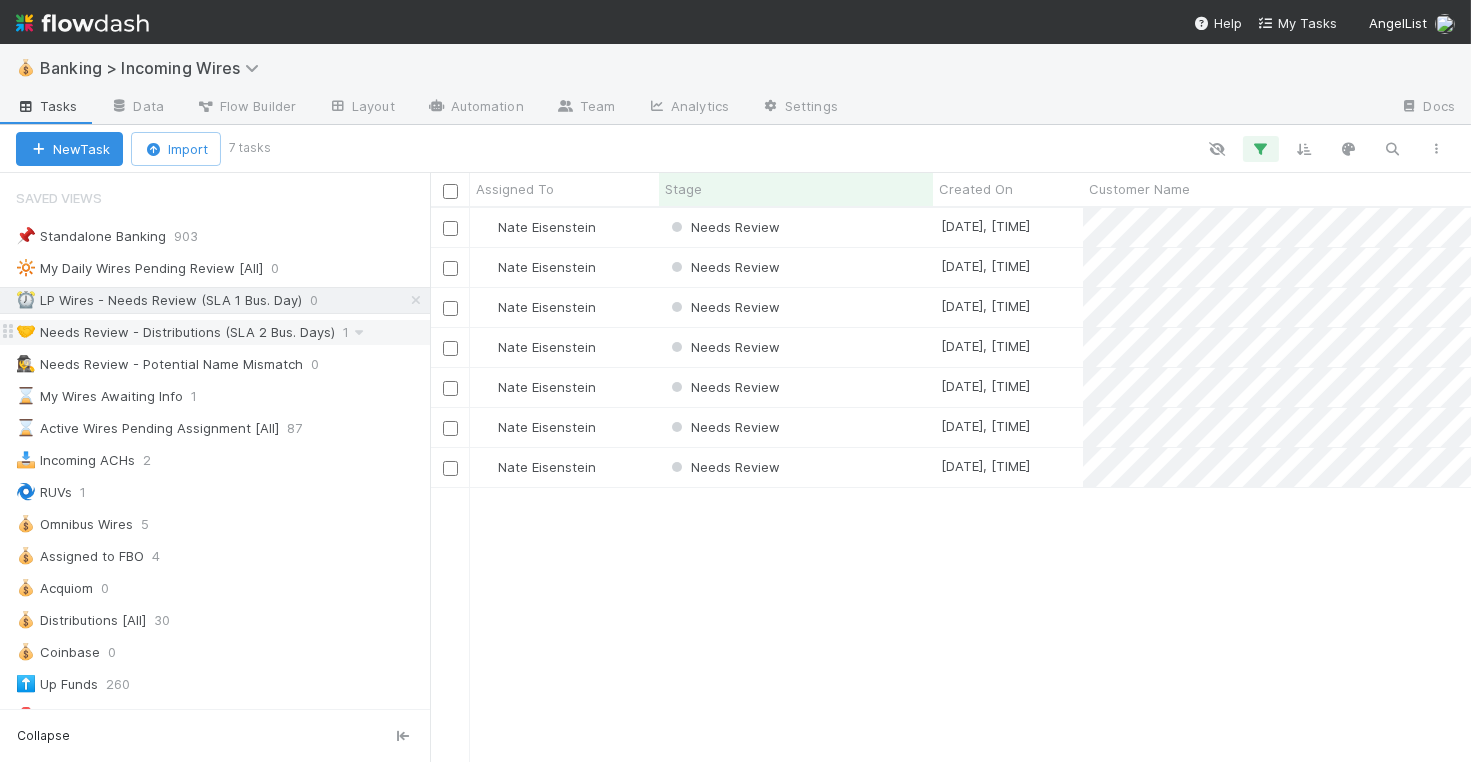 scroll, scrollTop: 1, scrollLeft: 1, axis: both 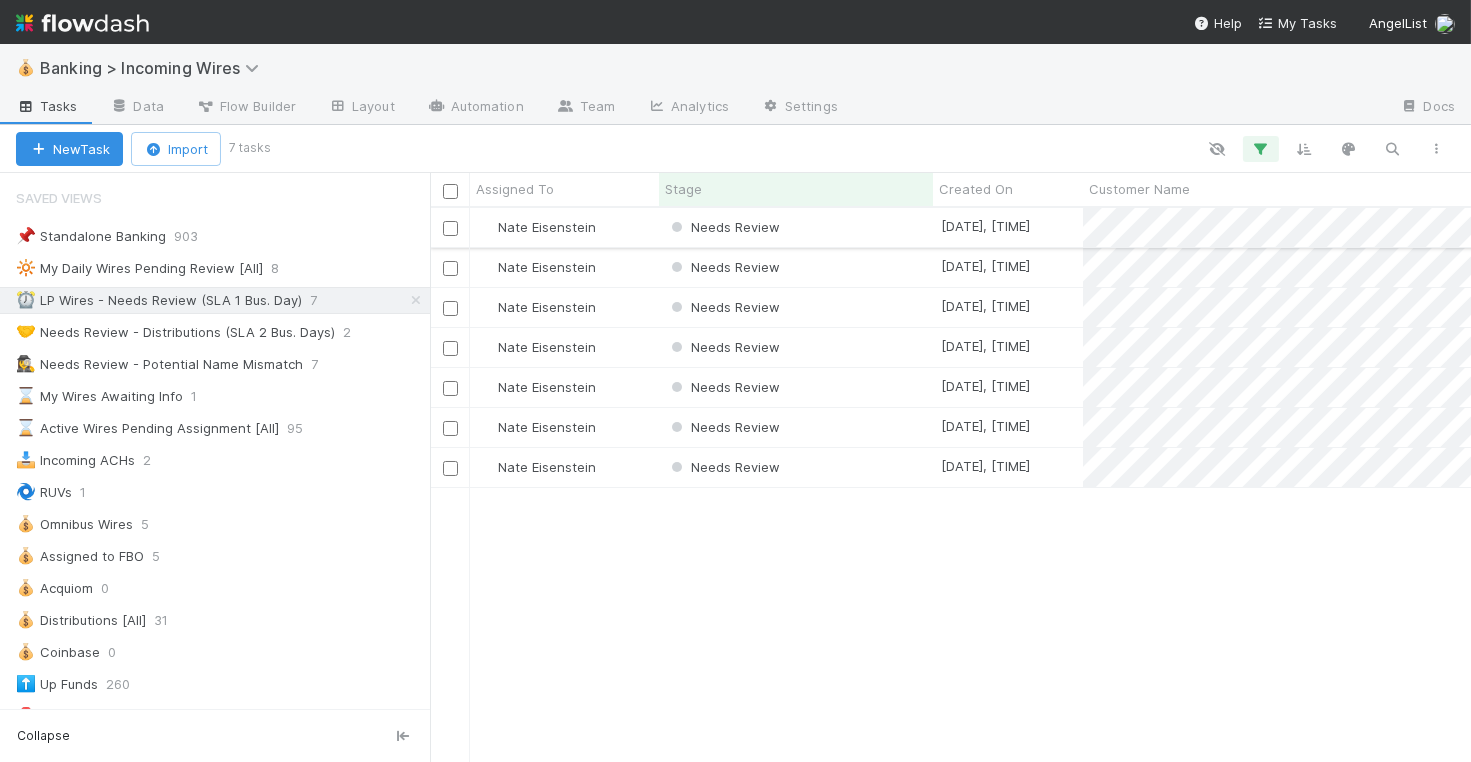 click on "Needs Review" at bounding box center [796, 227] 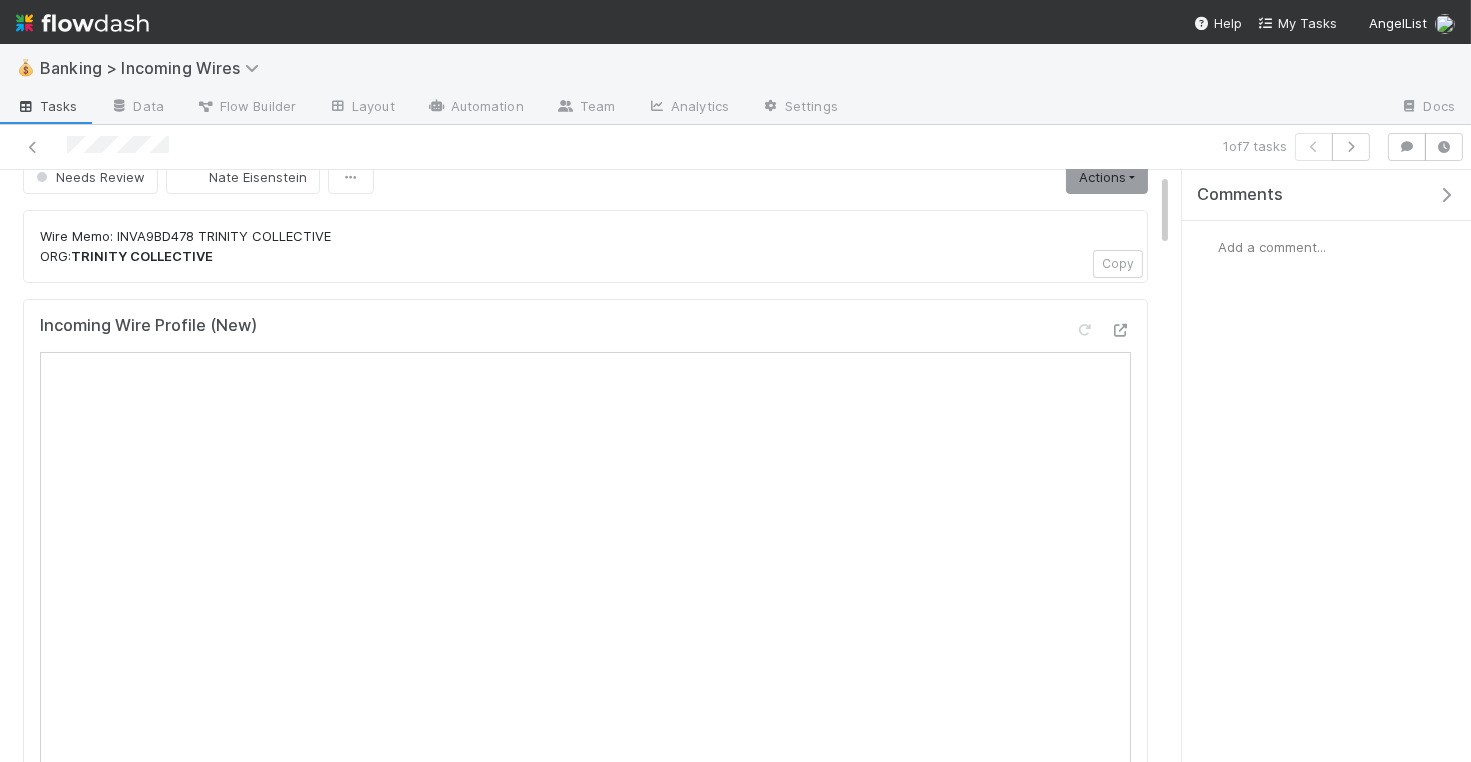 scroll, scrollTop: 37, scrollLeft: 0, axis: vertical 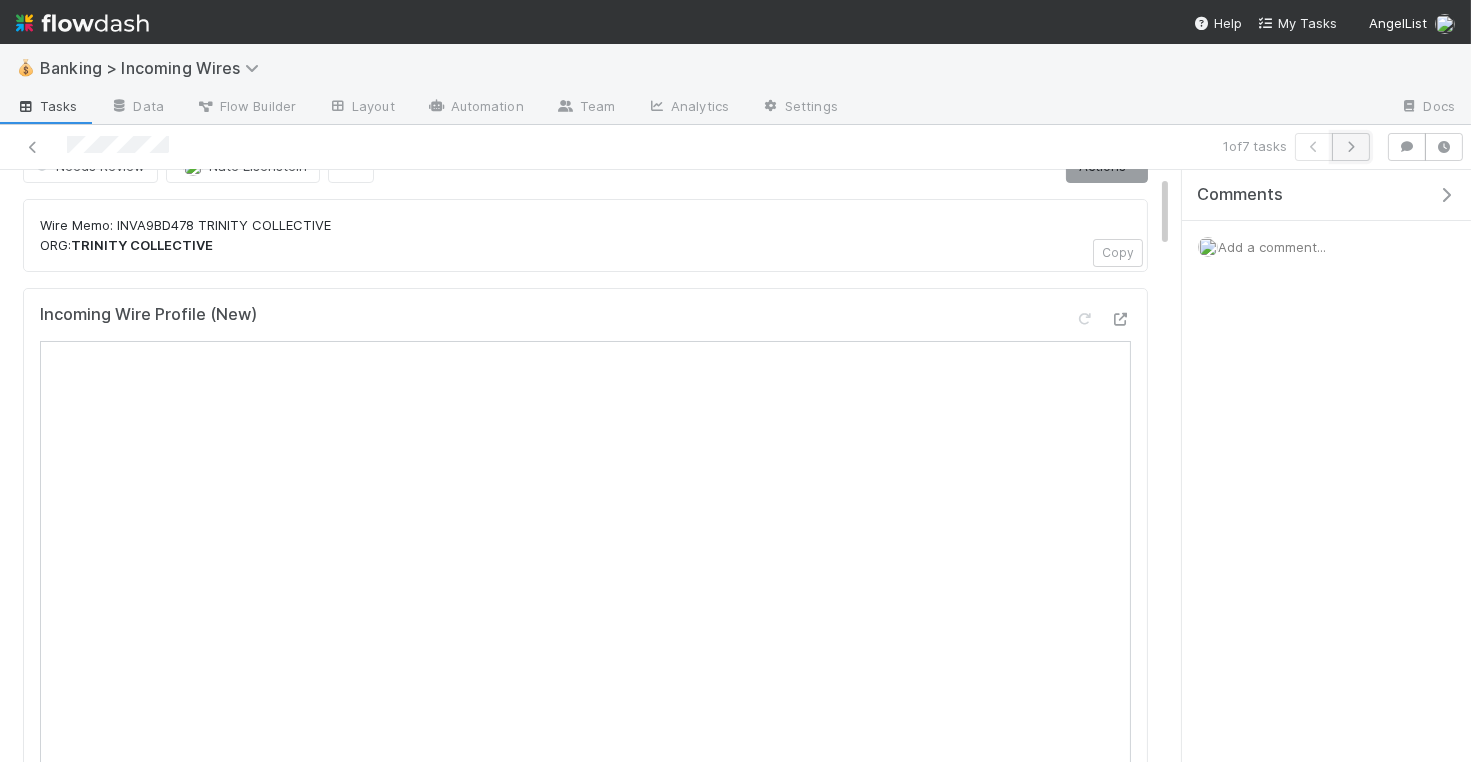 click at bounding box center [1351, 147] 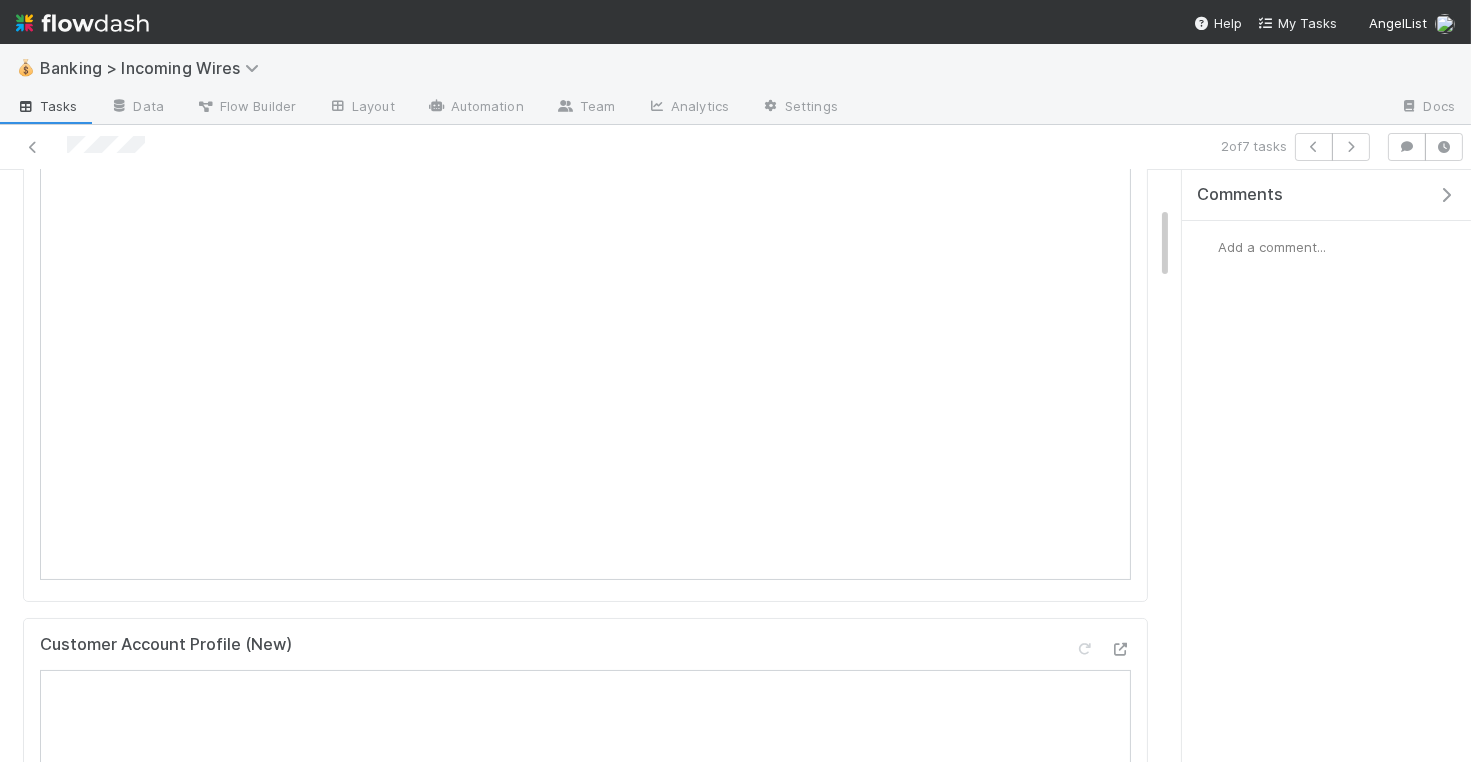 scroll, scrollTop: 0, scrollLeft: 0, axis: both 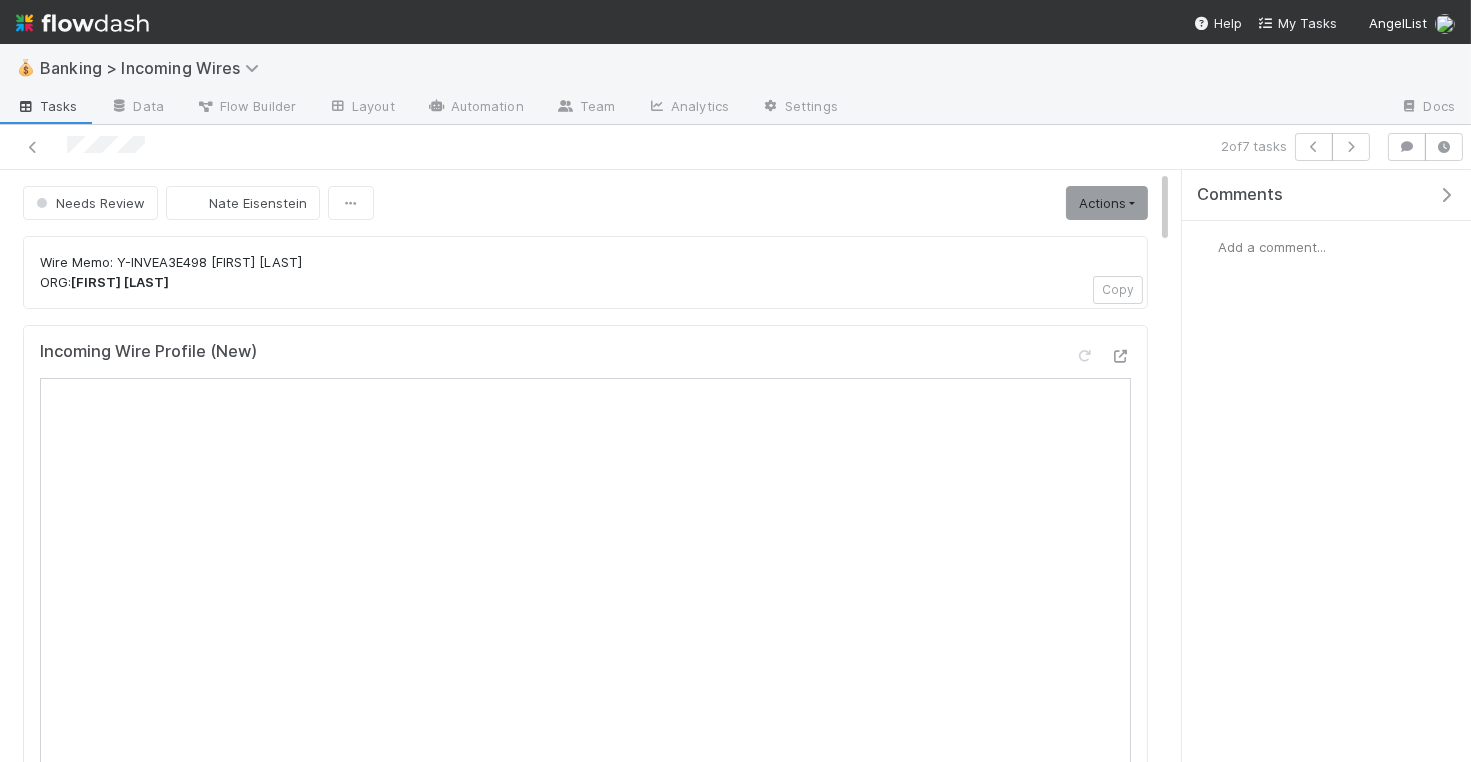 click on "Needs Review Nate  Eisenstein Actions Transfer 3P Contribution ORG Mismatch - Send Outreach Move to Awaiting Info Under $1 RUV Fee Individual -> IRA Request Detailed Wire Receipt from GHB IRA -> Individual Potential Distribution Link to BOLOs Send Wise Confirmation Wire Memo: Y-INVEA3E498 Raimy Reyes
ORG:  Paul Schaettle Copy Incoming Wire Profile (New) Customer Account Profile (New) Payments Emails   Create a new  task Link an existing  task Wire Compliance Emails   Create a new  task Link an existing  task Linked Workflow Tasks You do not have access to the   3PF Log   workflow. Linked Workflow Tasks You do not have access to the   Wire BOLO Requests   workflow. Linked Workflow Tasks You do not have access to the   Prohibited Jurisdictions Review   workflow. Details Edit Portfolio Company Name (truncated)  Wire ID  Date  Updated On  OBI  Amount  Wire Info  Customer Account  Customer Email Address  Customer Account UUID  Front ID  Customer Name  ORG  OpenAI Distribution Detection  Fund Name    task task" at bounding box center [585, 2605] 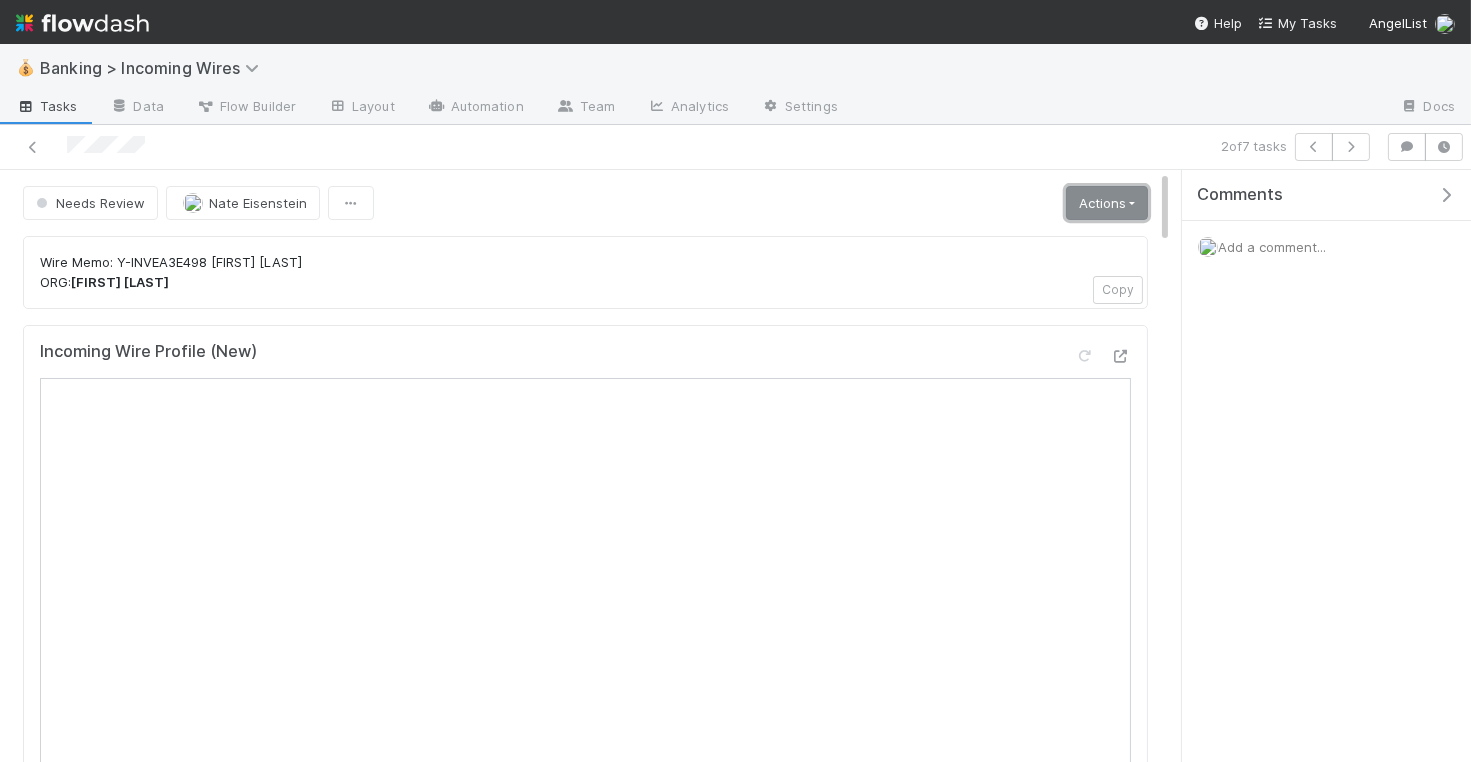 click on "Actions" at bounding box center (1107, 203) 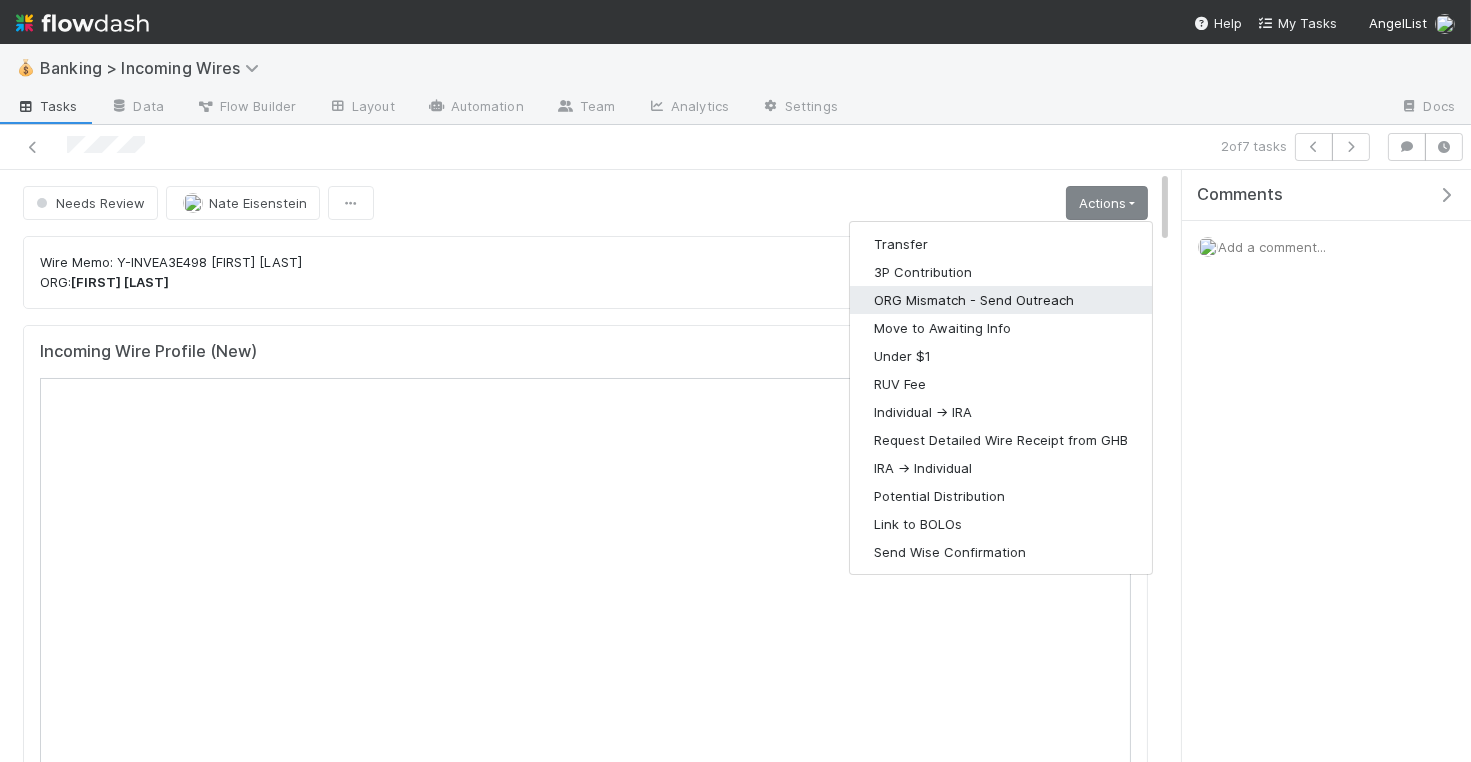 click on "ORG Mismatch - Send Outreach" at bounding box center [1001, 300] 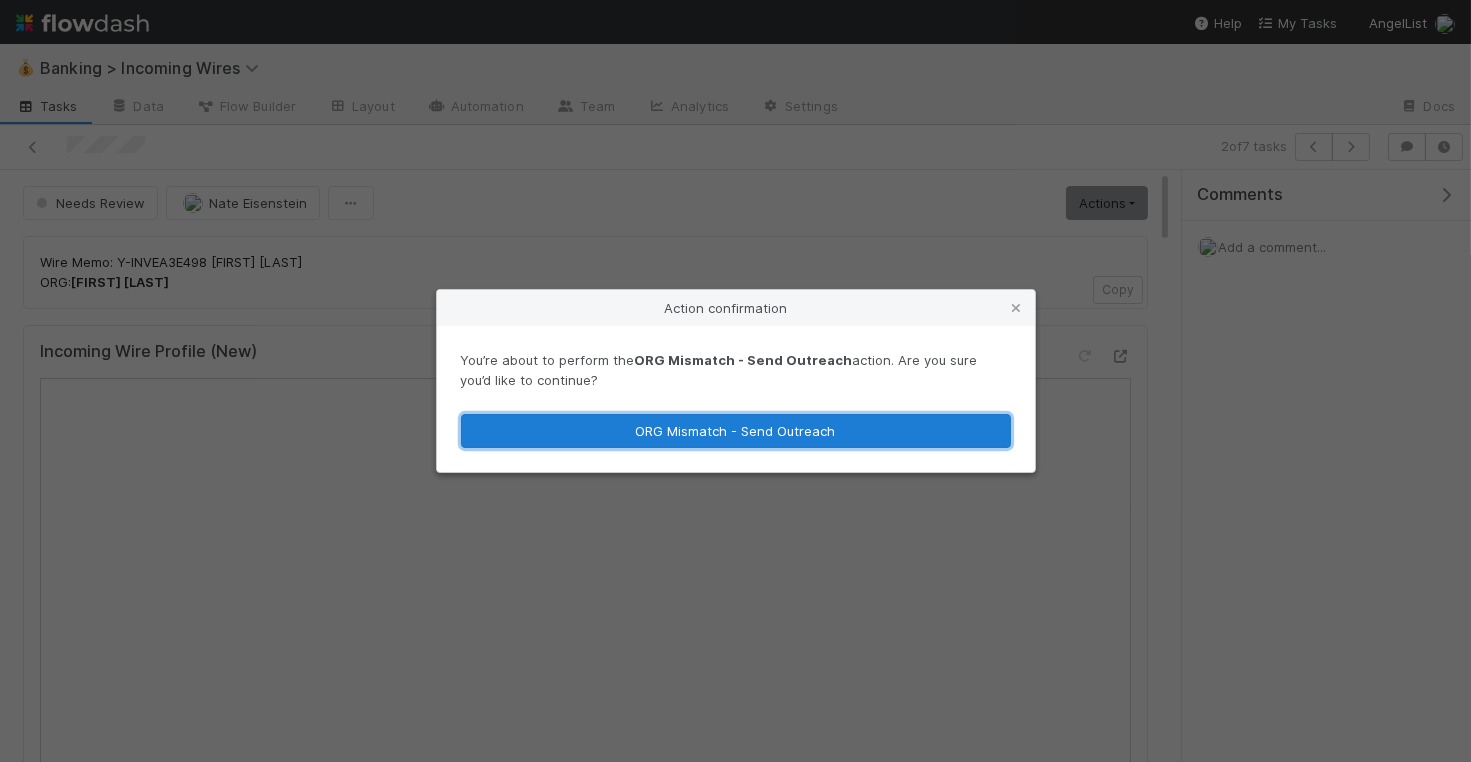click on "ORG Mismatch - Send Outreach" at bounding box center [736, 431] 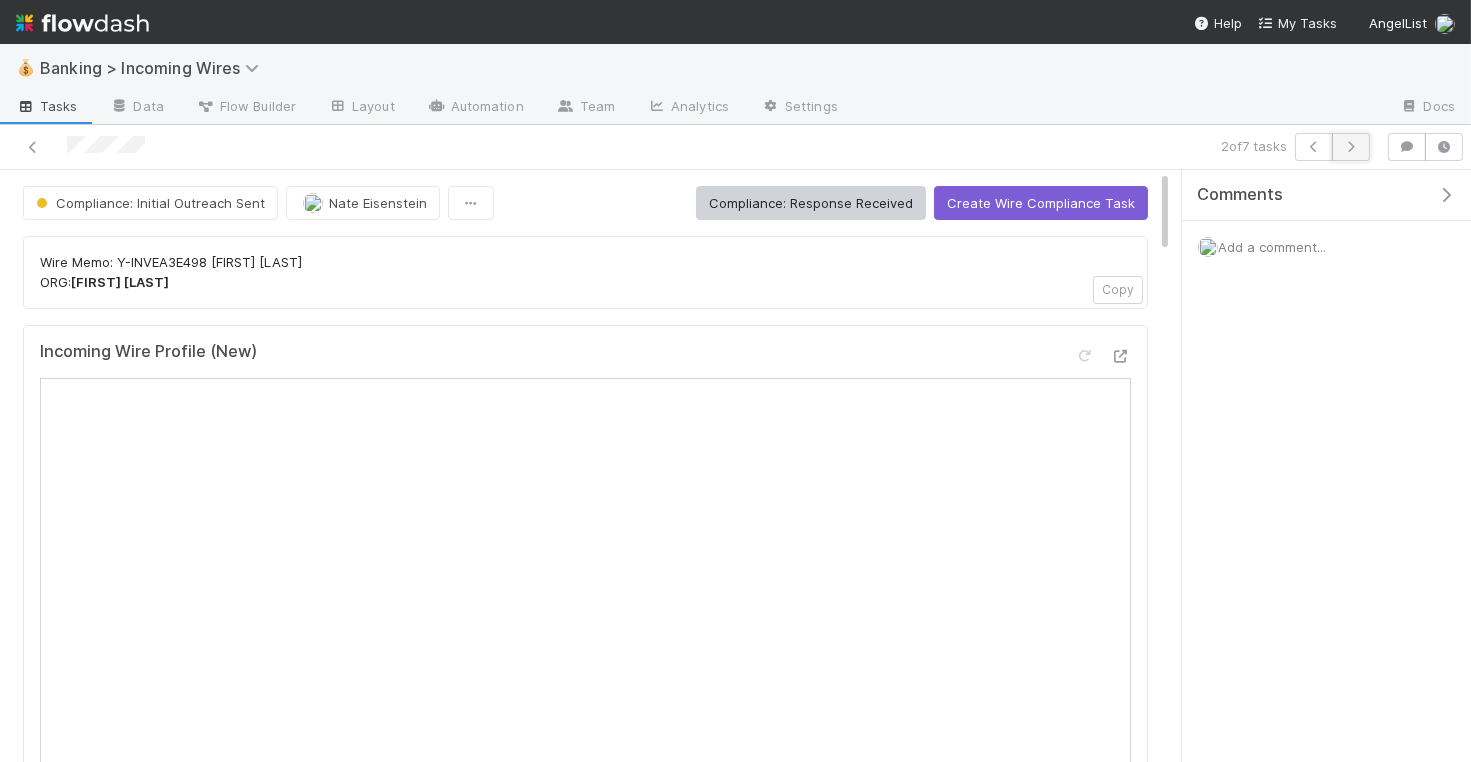 click at bounding box center [1351, 147] 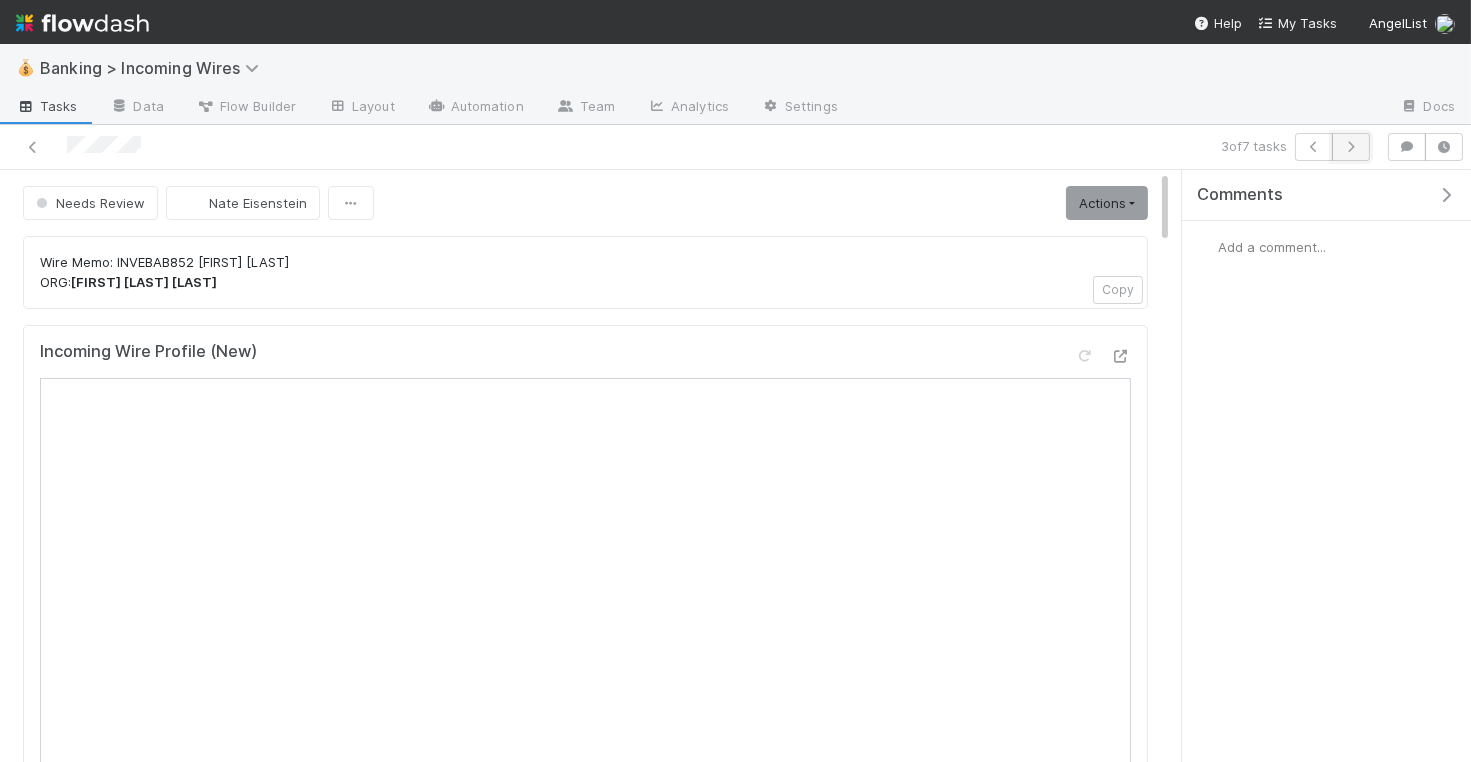 click at bounding box center (1351, 147) 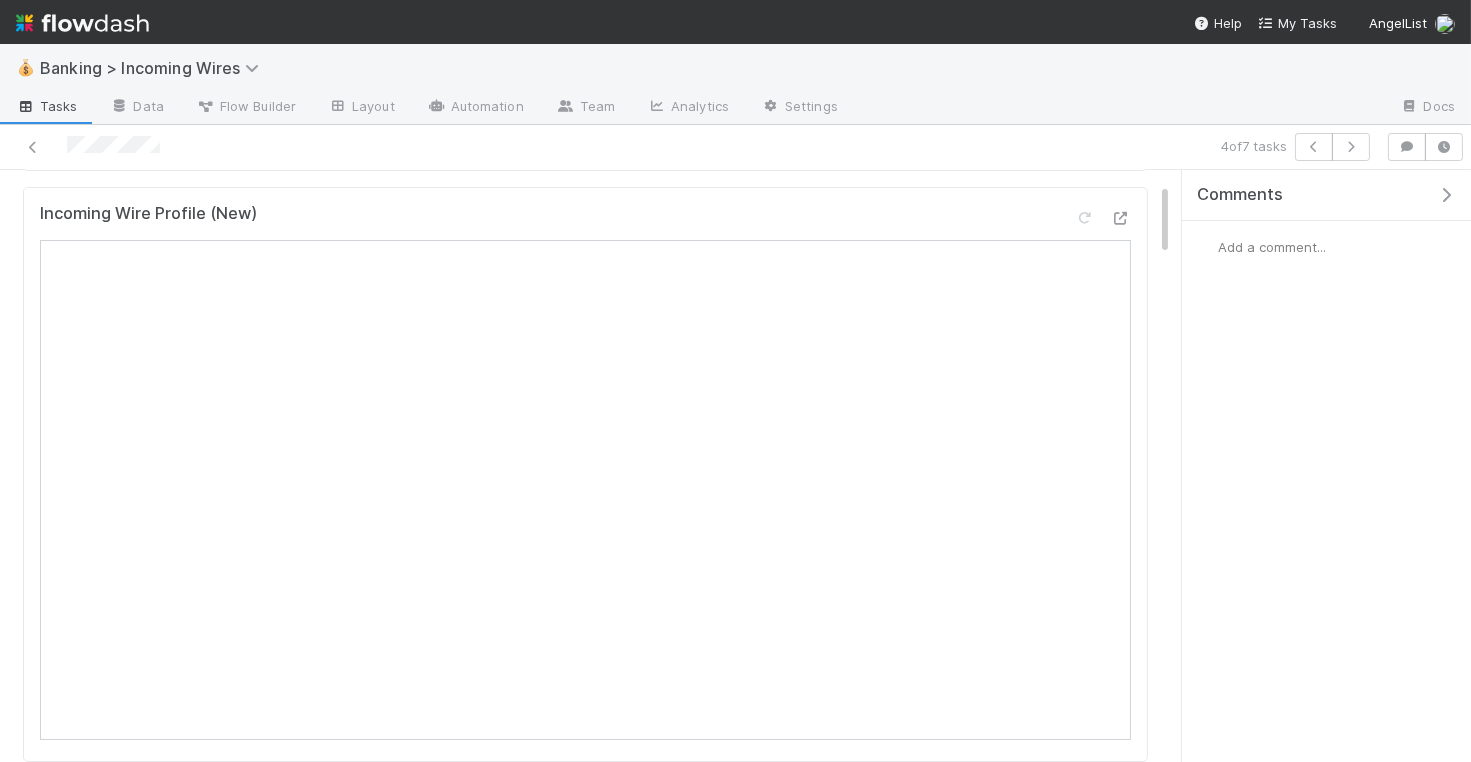 scroll, scrollTop: 282, scrollLeft: 0, axis: vertical 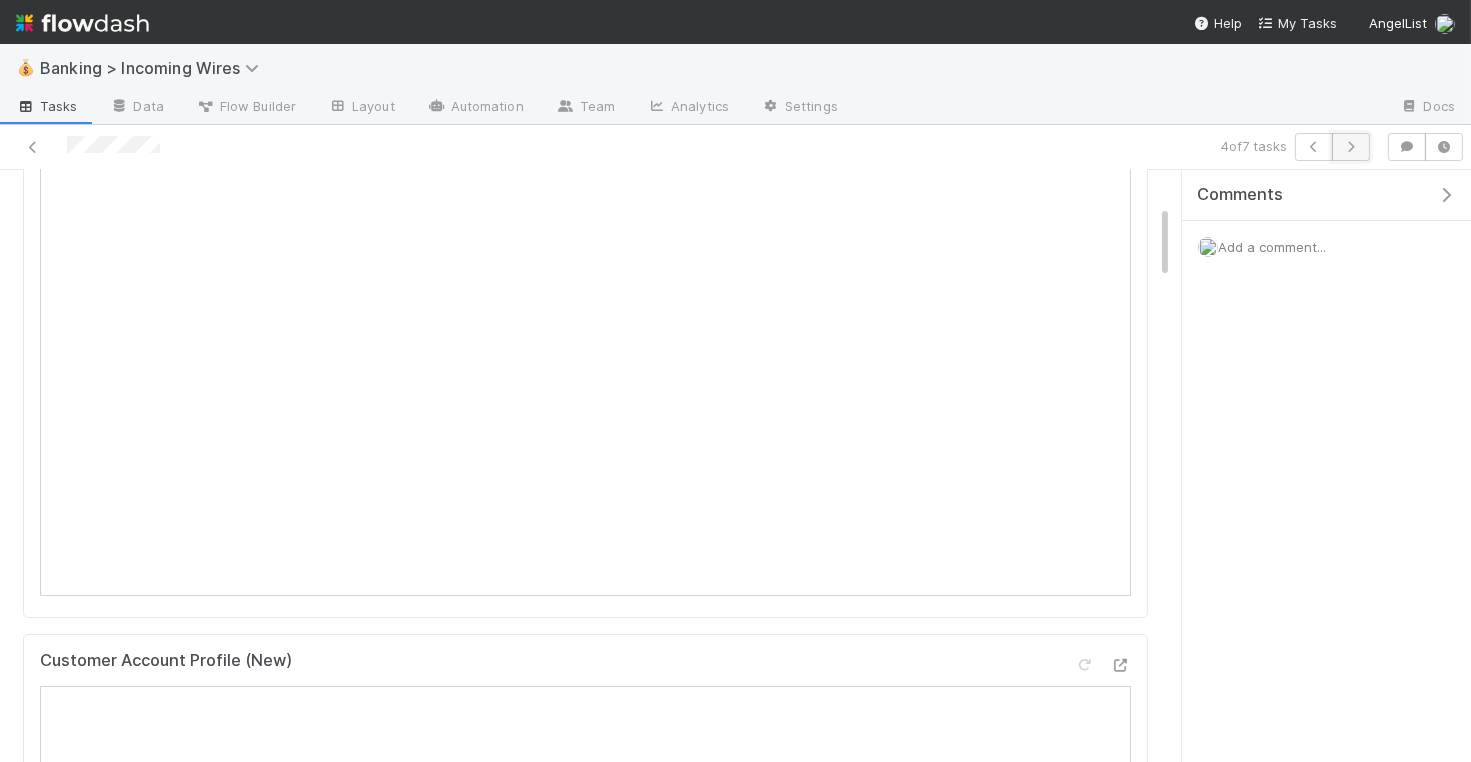 click at bounding box center (1351, 147) 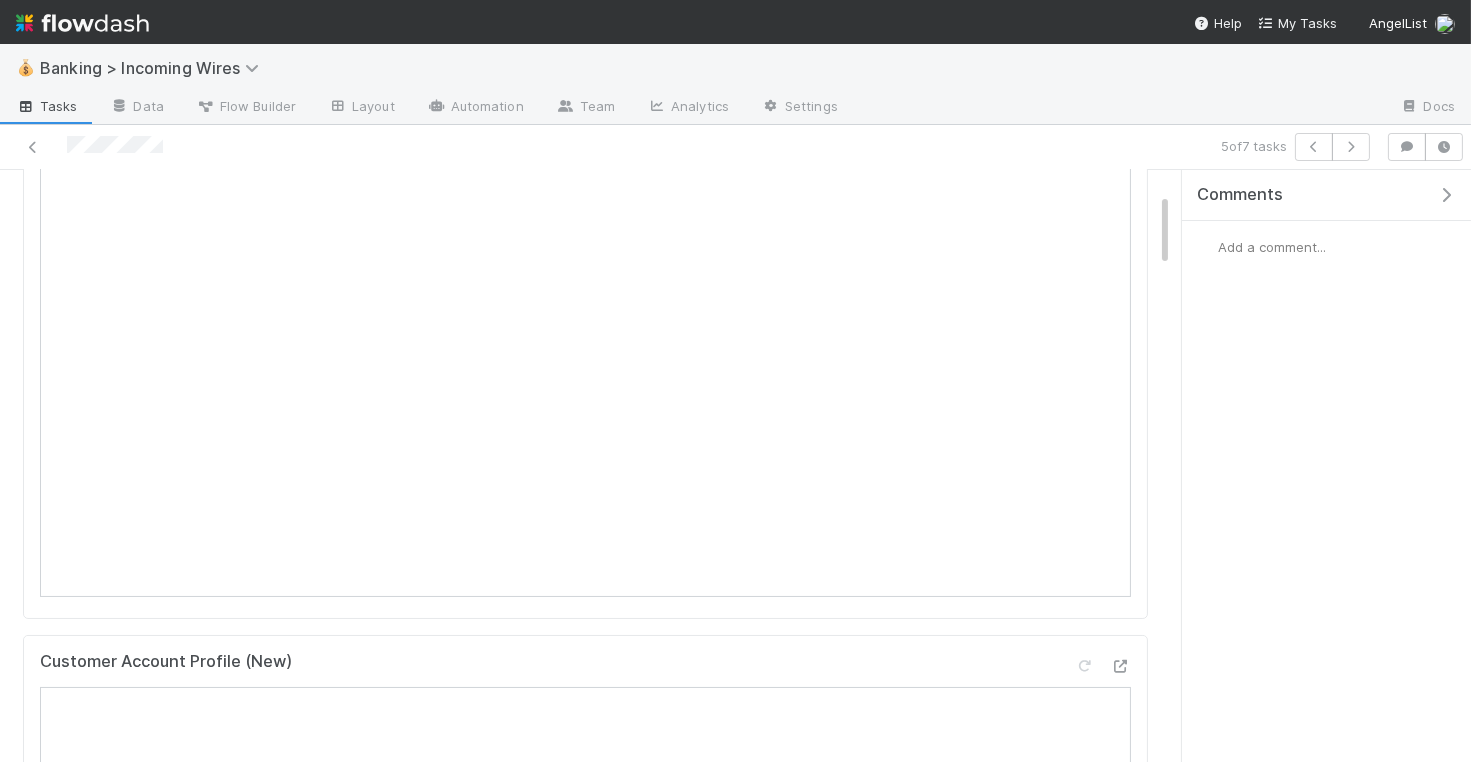 scroll, scrollTop: 291, scrollLeft: 0, axis: vertical 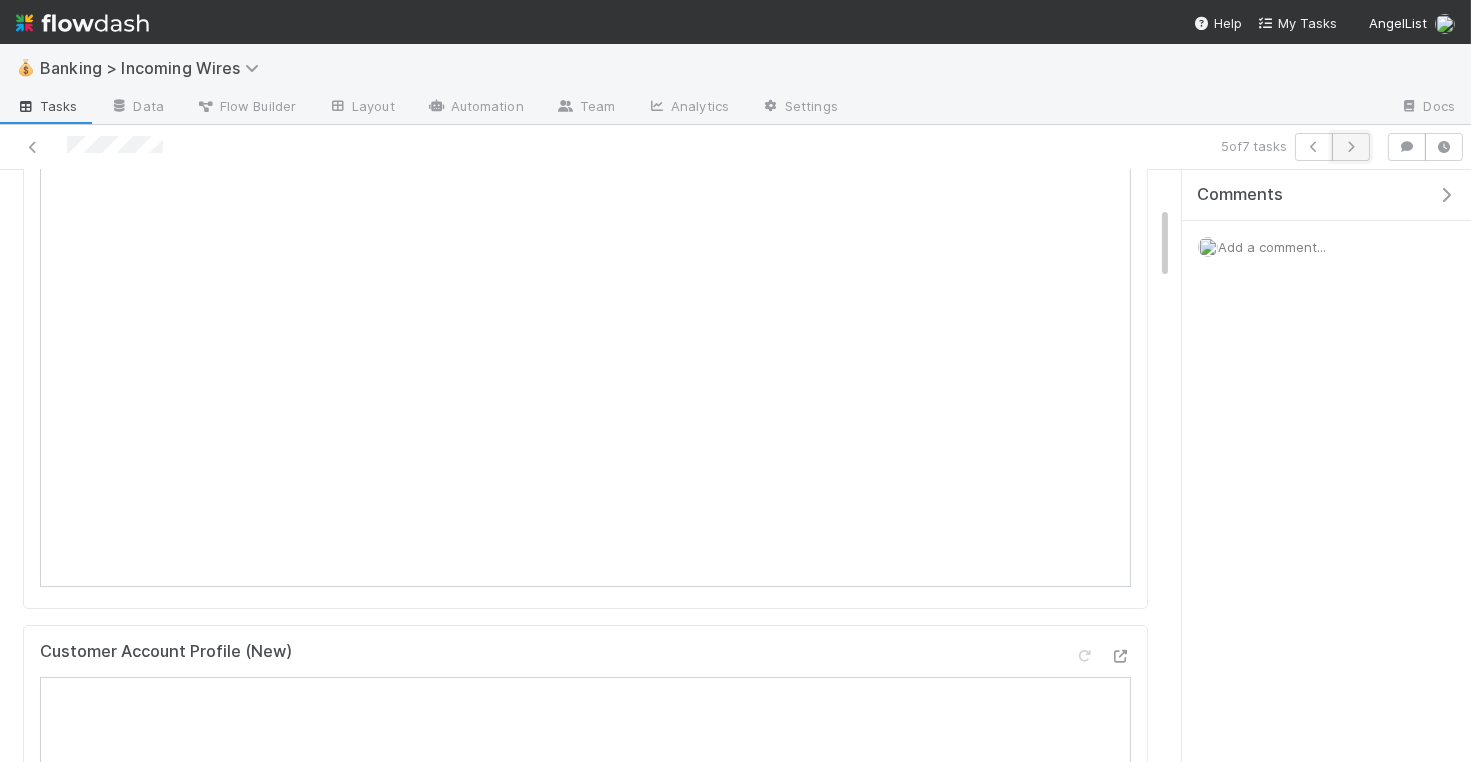 click at bounding box center [1351, 147] 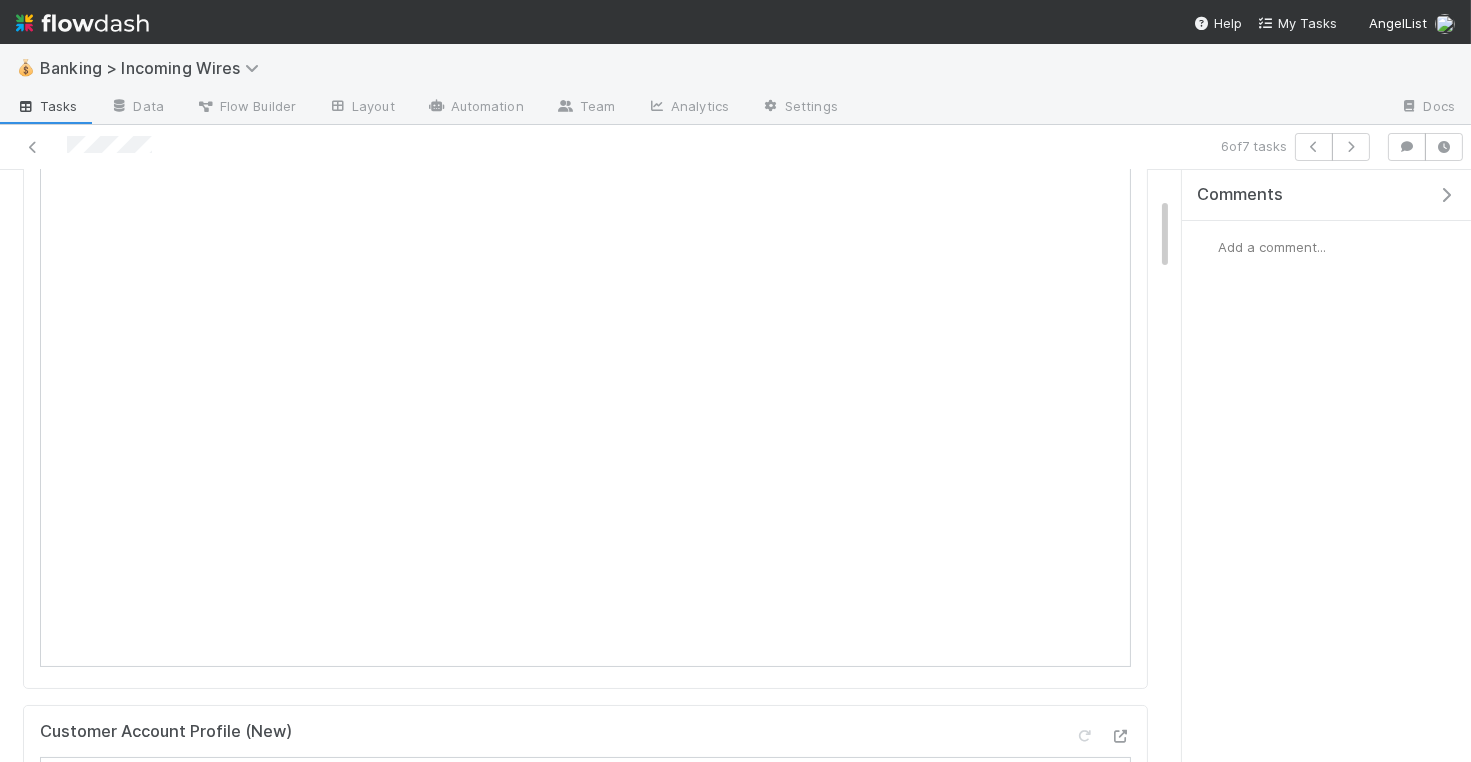scroll, scrollTop: 220, scrollLeft: 0, axis: vertical 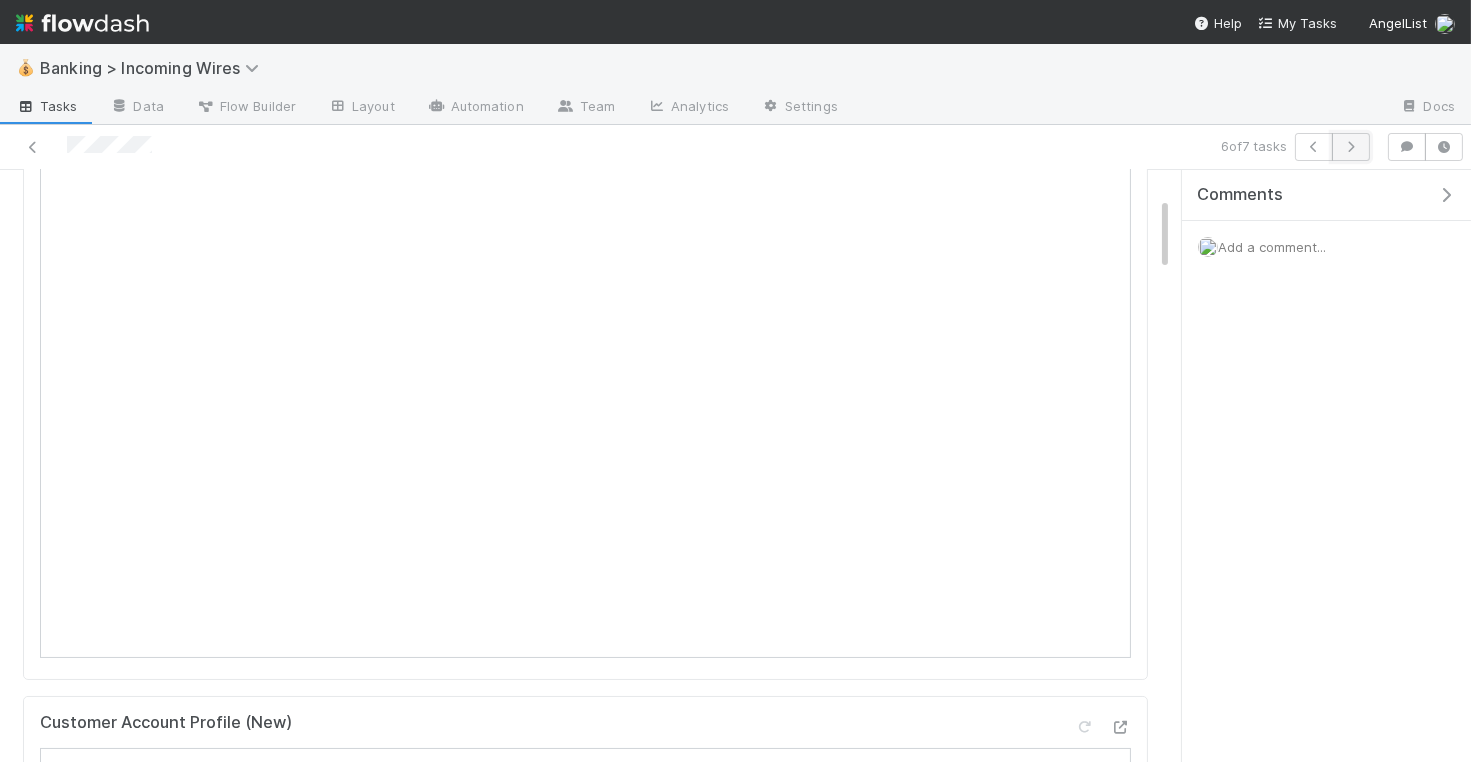 click at bounding box center [1351, 147] 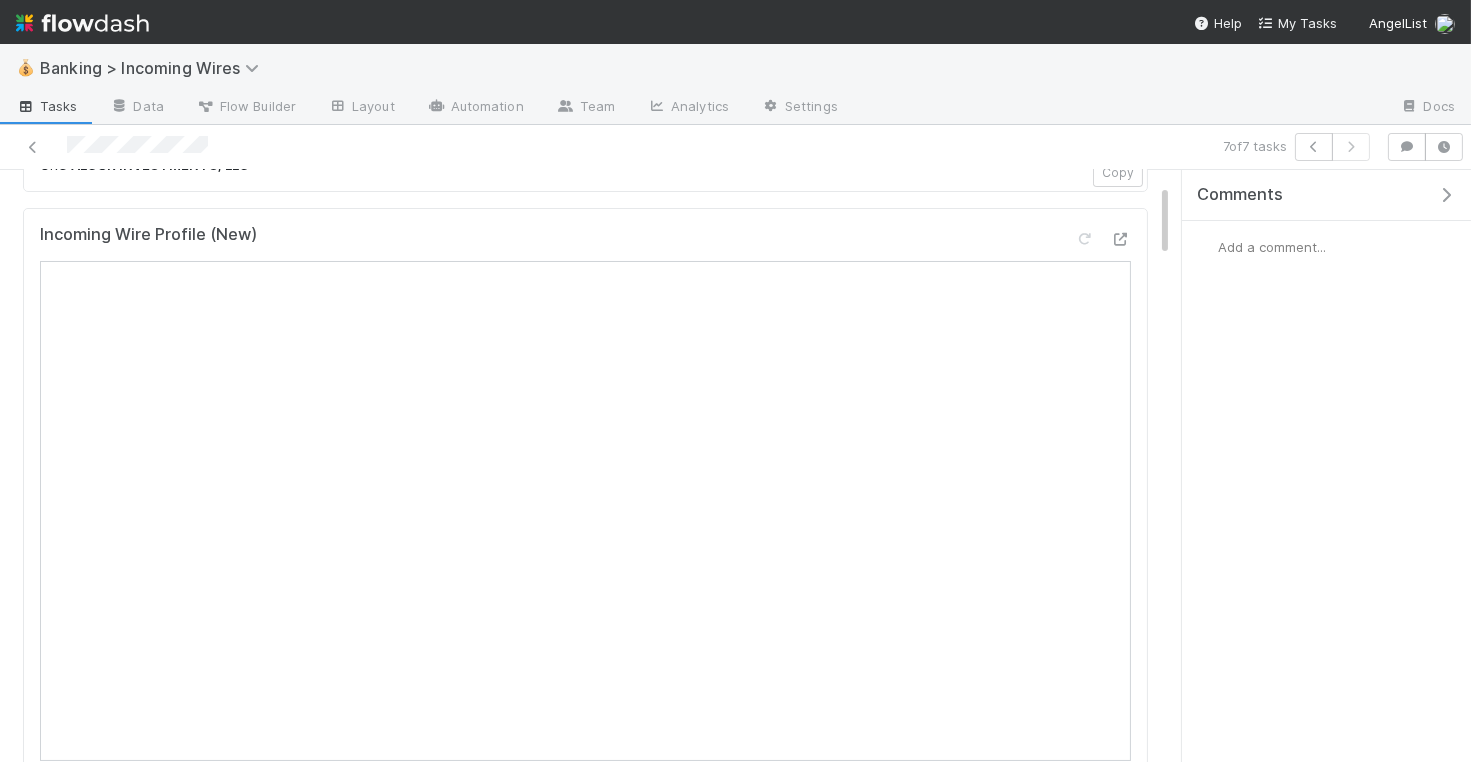 scroll, scrollTop: 128, scrollLeft: 0, axis: vertical 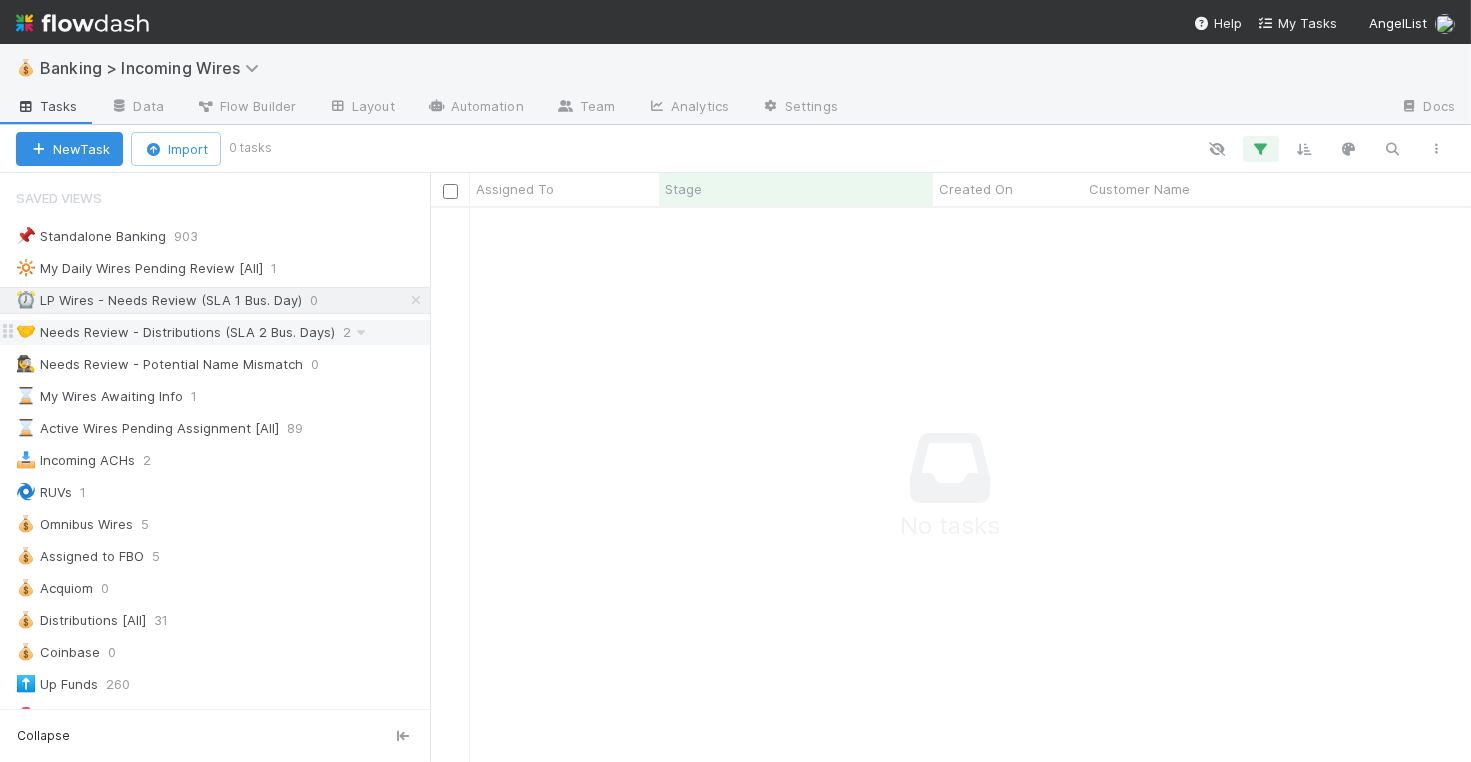 click on "🤝 Needs Review - Distributions (SLA 2 Bus. Days)" at bounding box center [175, 332] 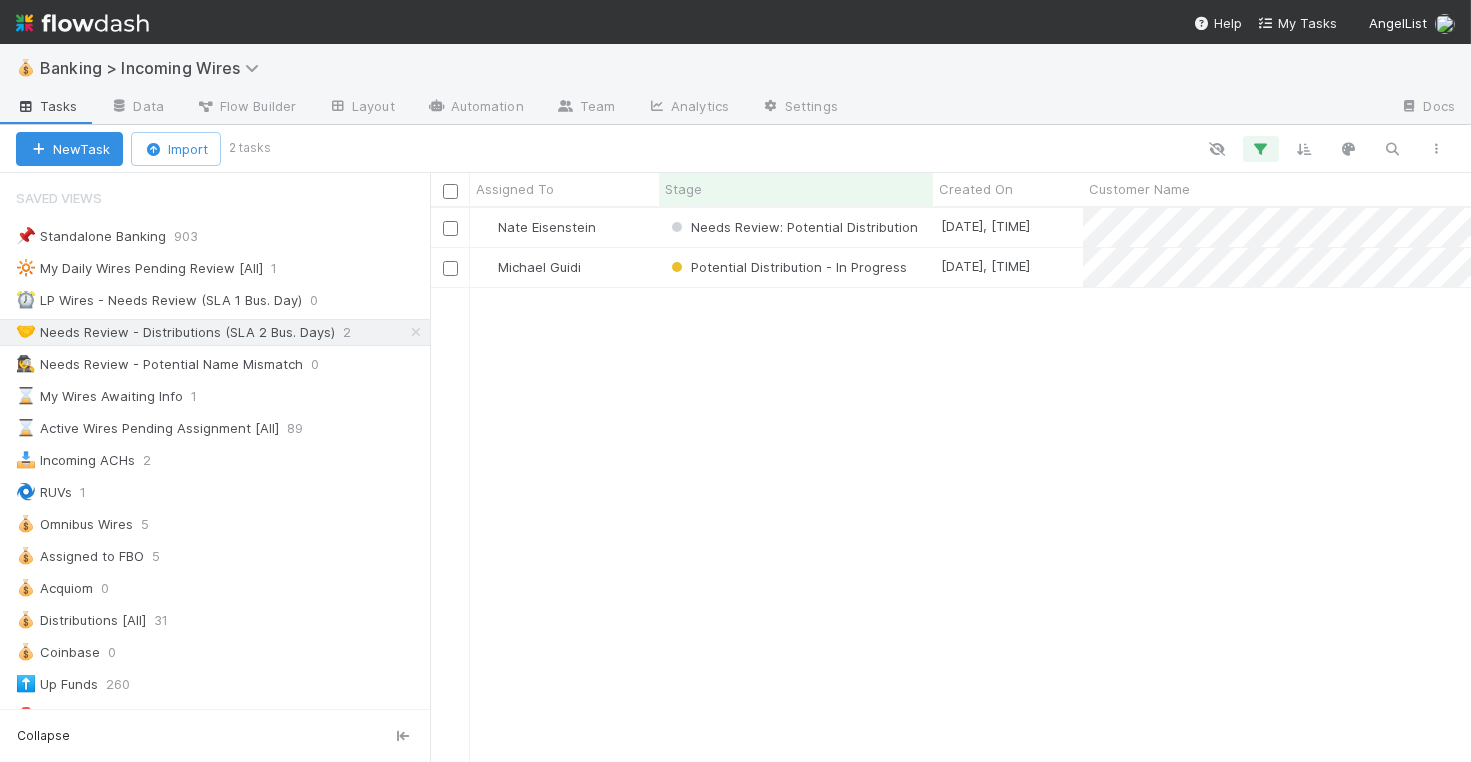 scroll, scrollTop: 1, scrollLeft: 1, axis: both 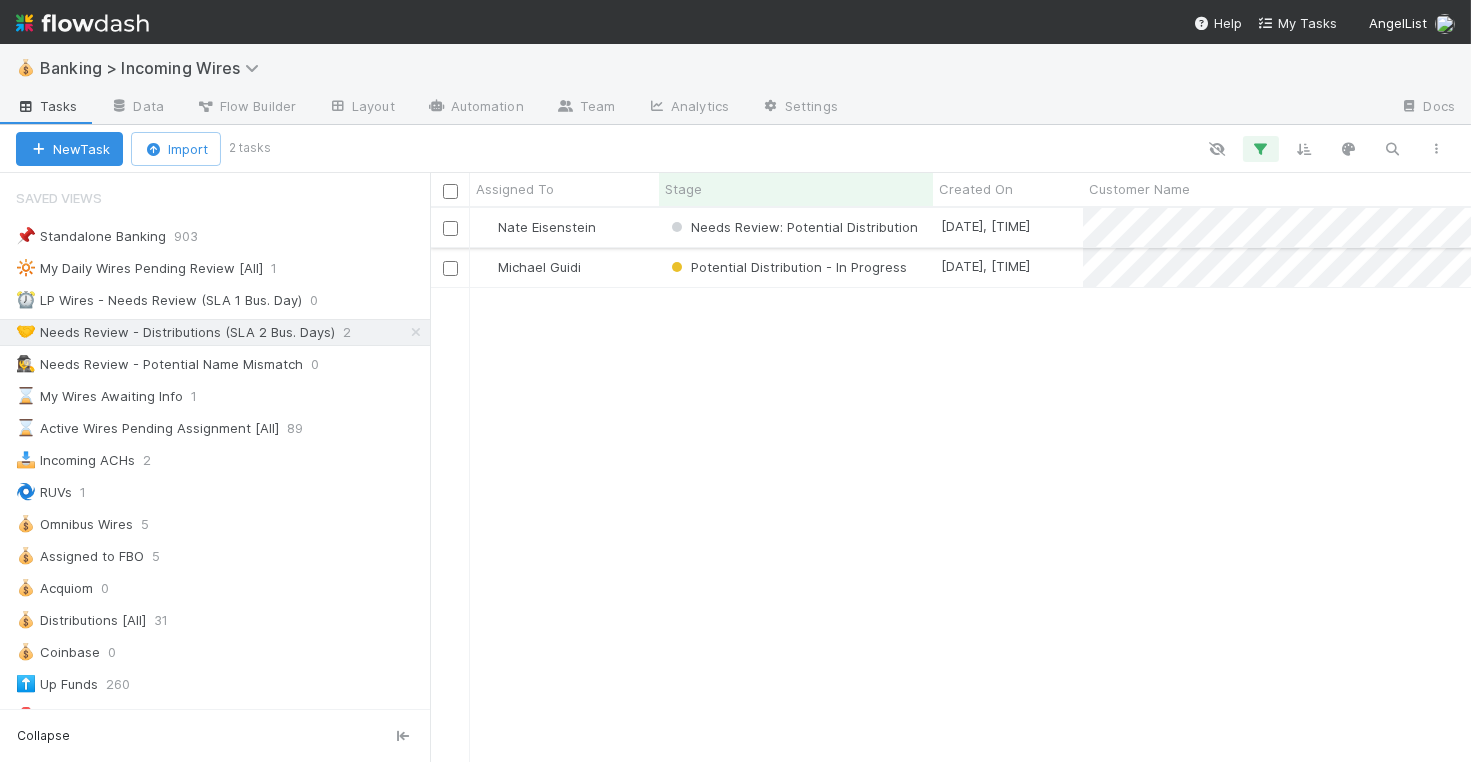 click on "Nate  Eisenstein" at bounding box center (564, 227) 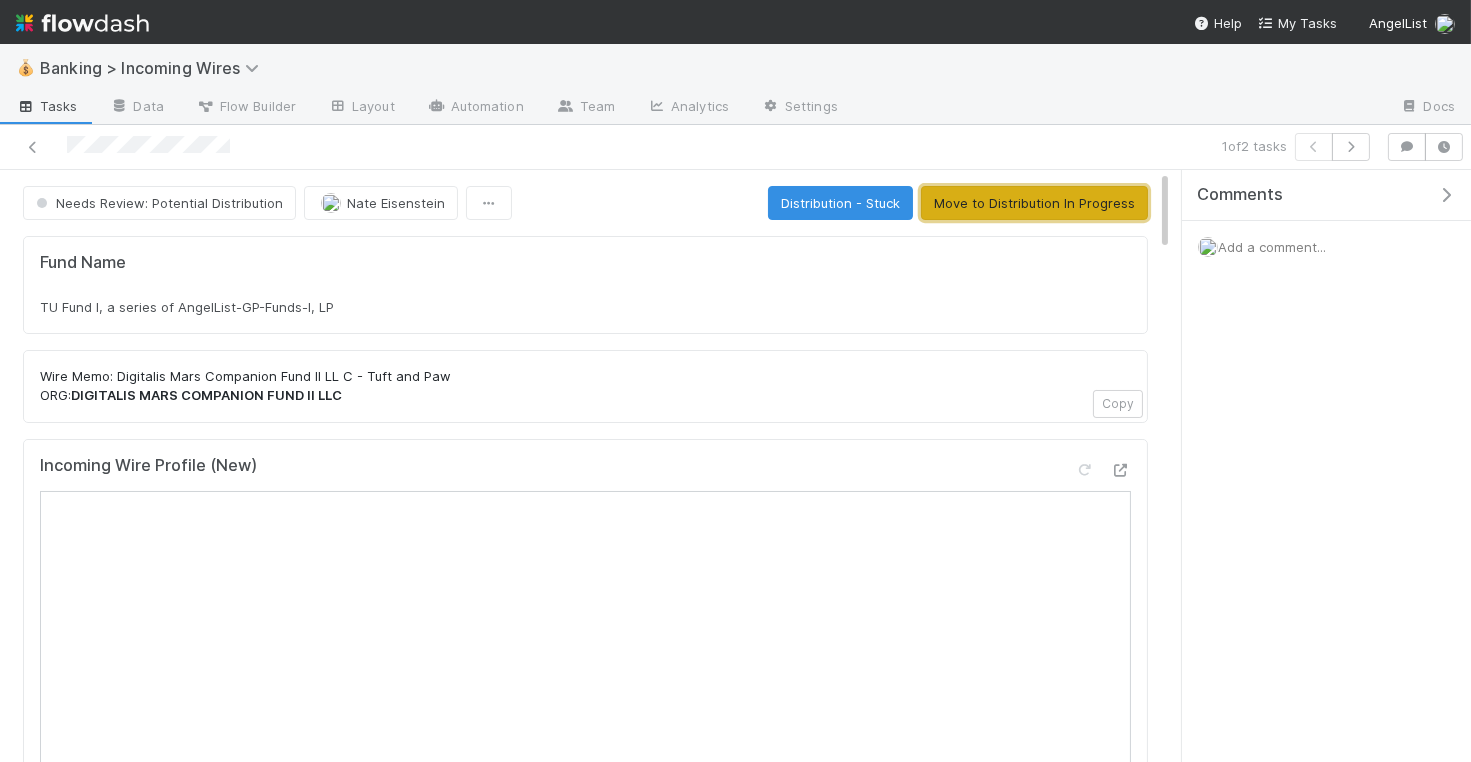 click on "Move to Distribution In Progress" at bounding box center (1034, 203) 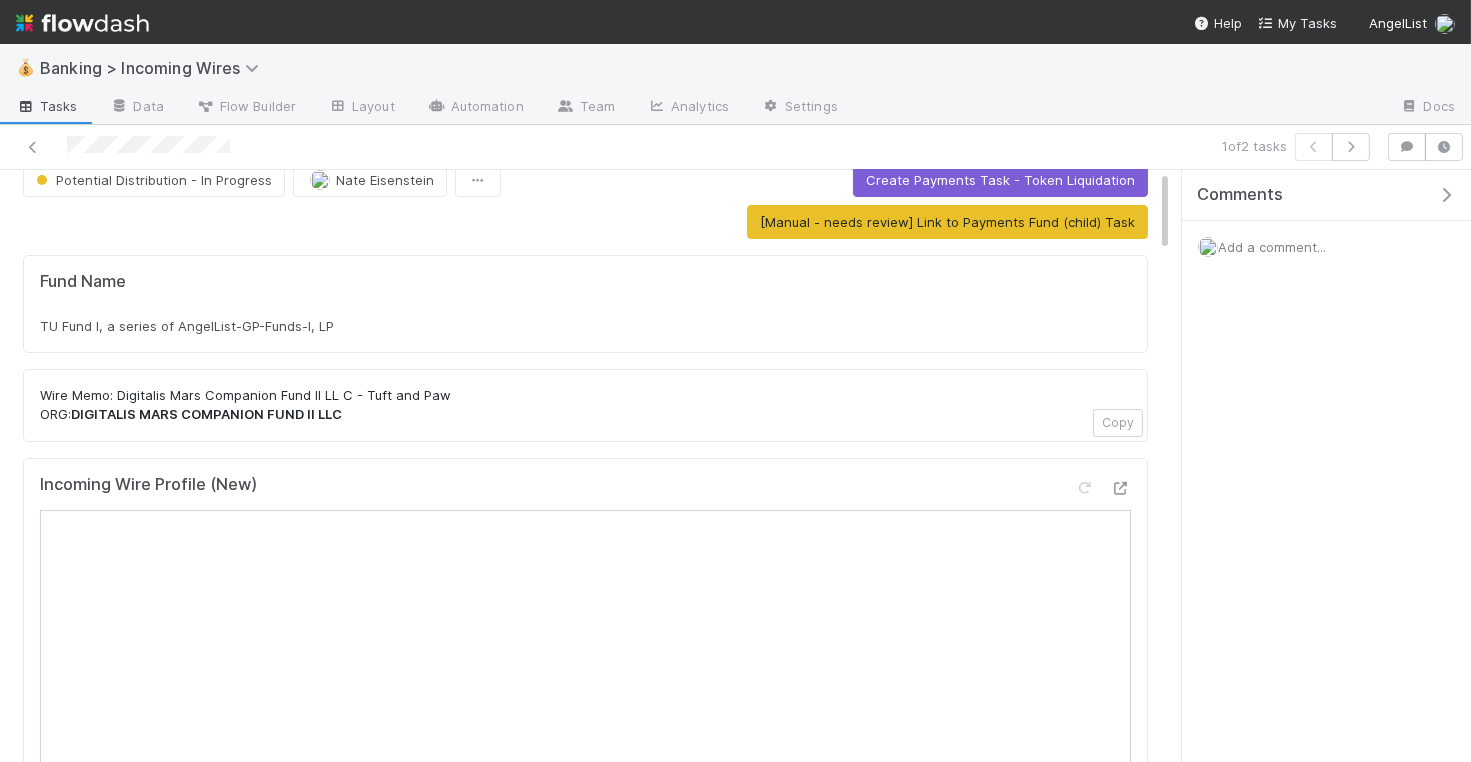 scroll, scrollTop: 0, scrollLeft: 0, axis: both 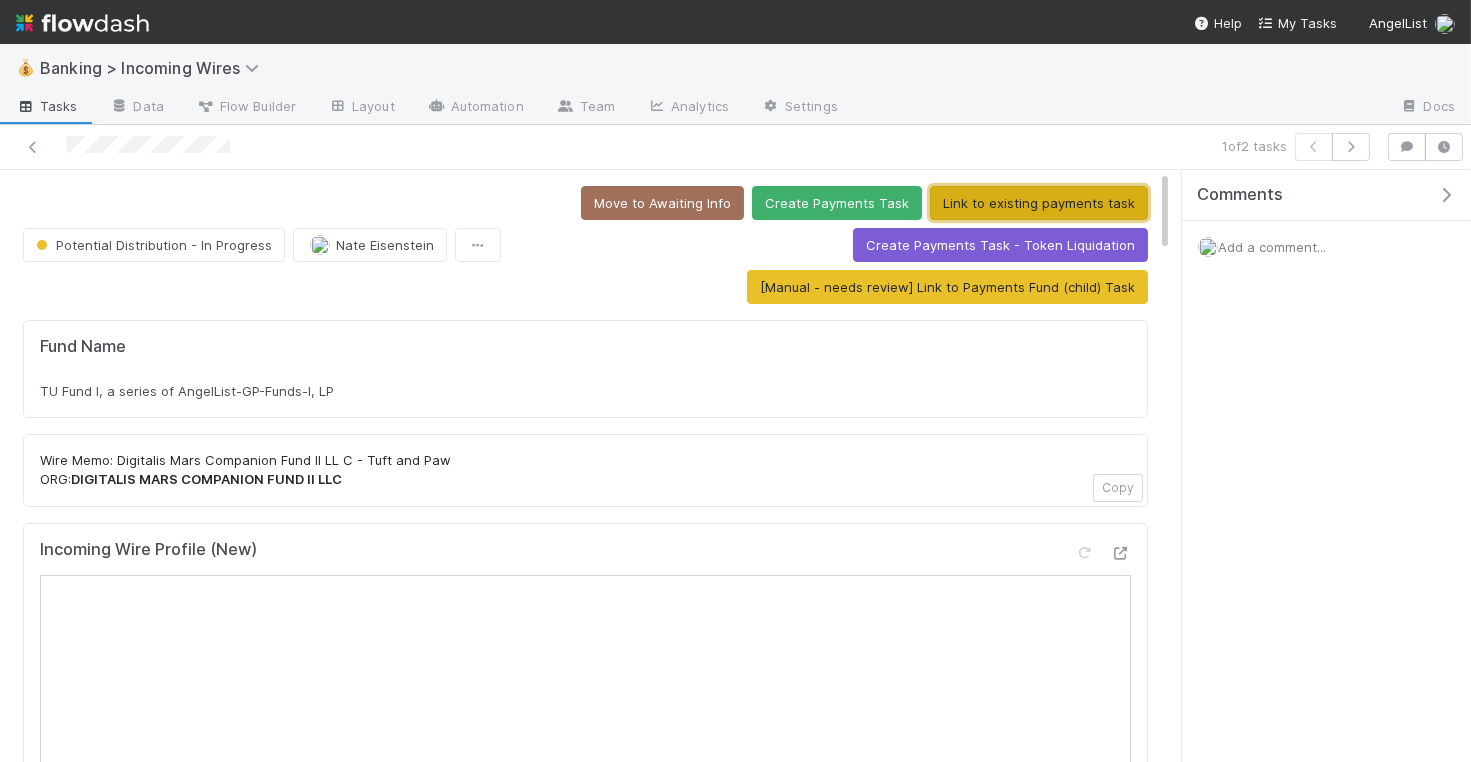 click on "Link to existing payments task" at bounding box center [1039, 203] 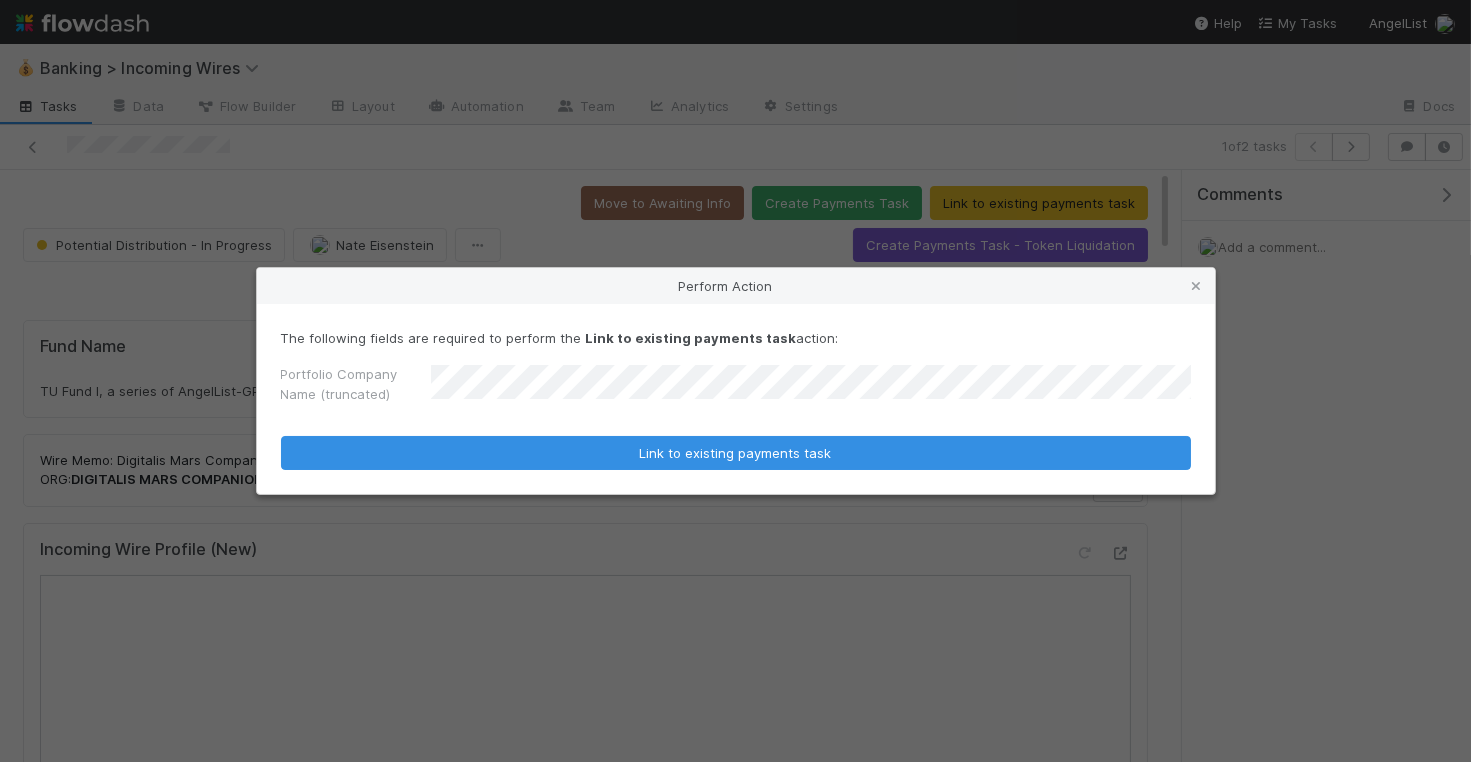 click on "Link to existing payments task" at bounding box center [736, 453] 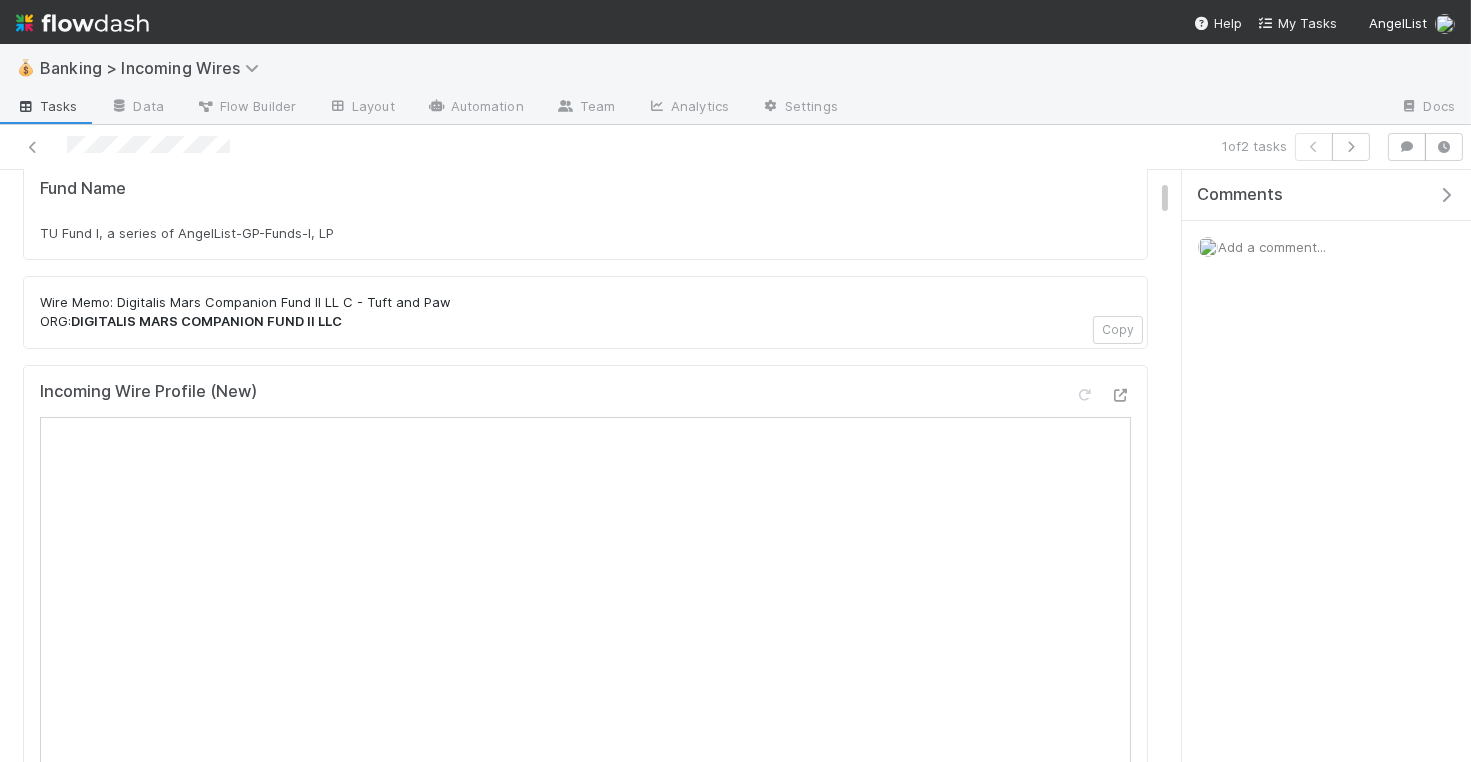 scroll, scrollTop: 0, scrollLeft: 0, axis: both 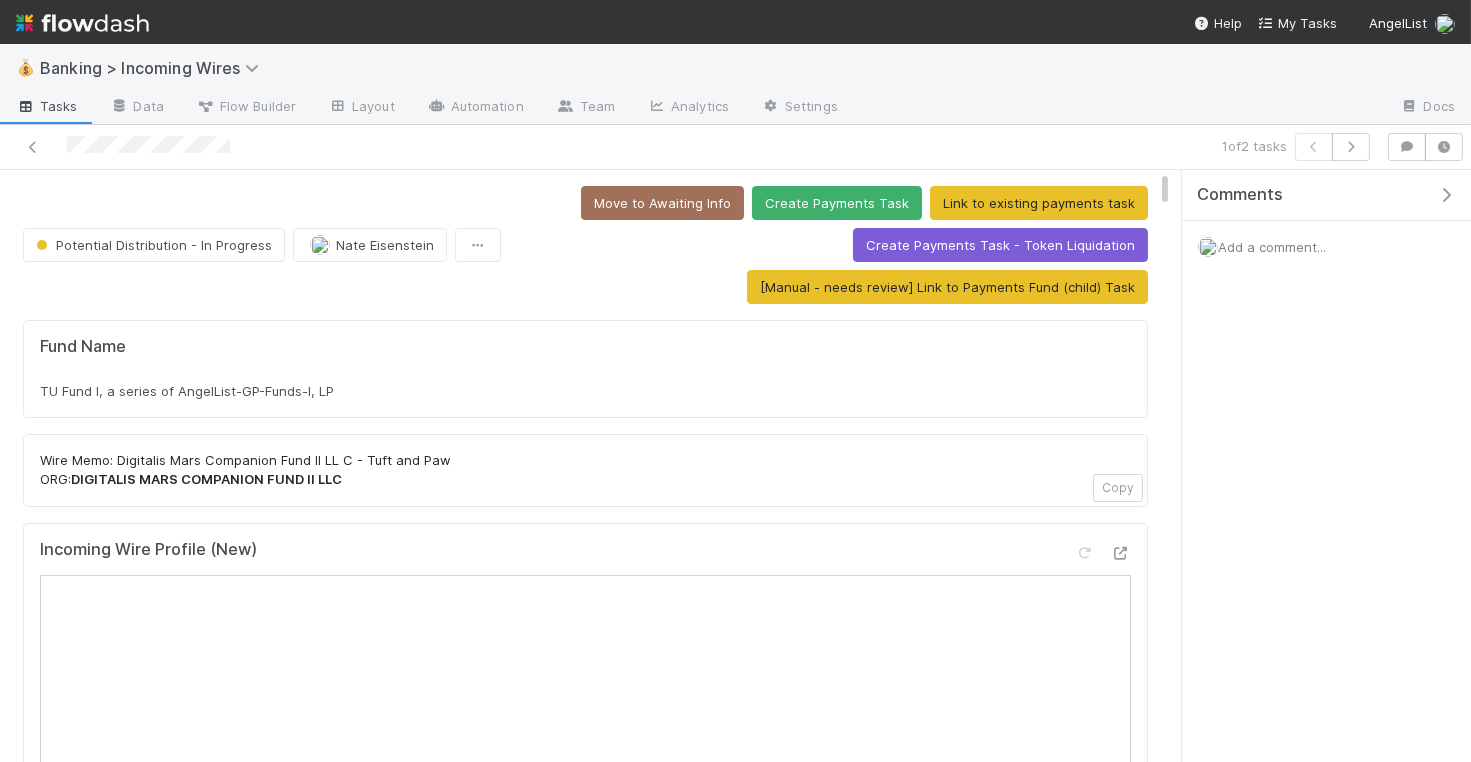 click on "TU Fund I, a series of AngelList-GP-Funds-I, LP" at bounding box center [187, 391] 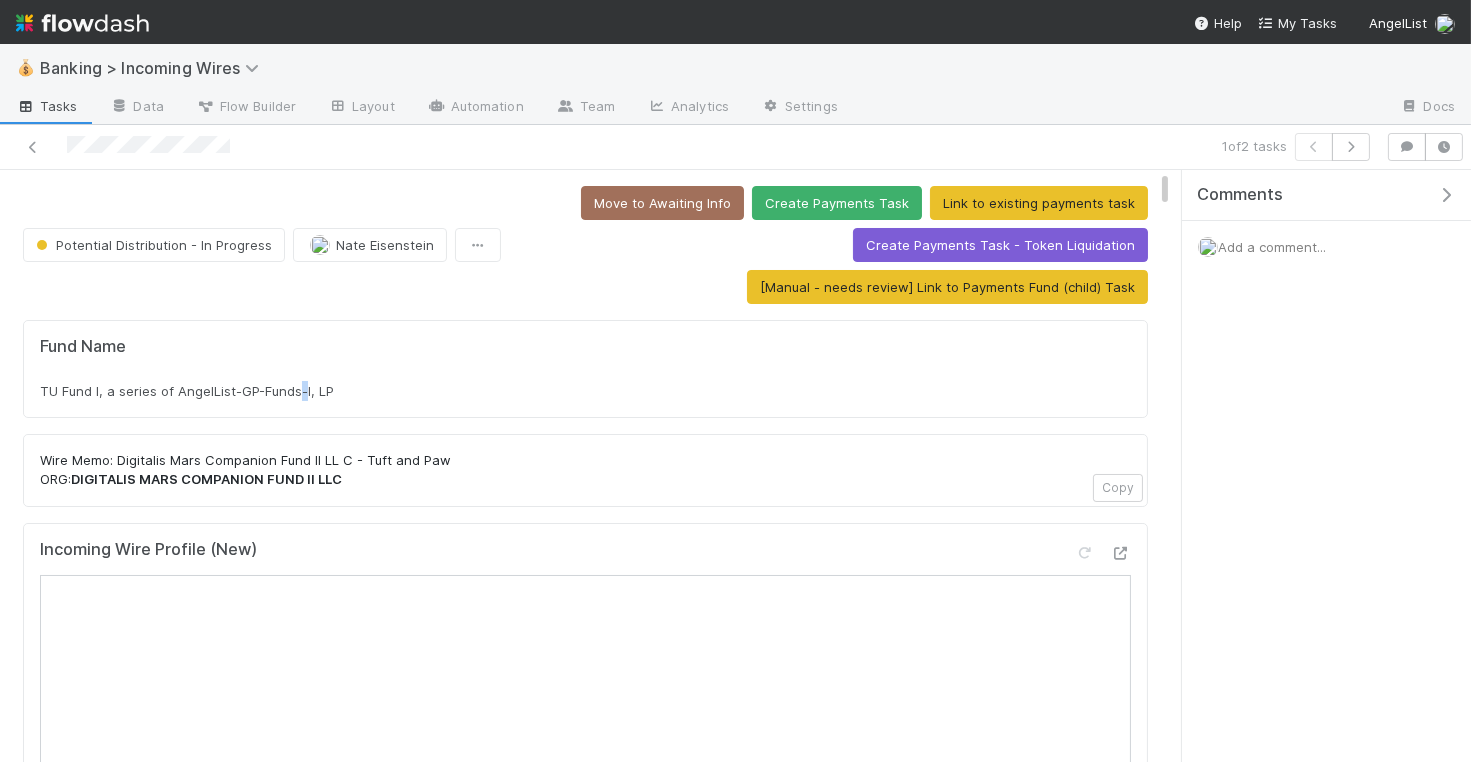 click on "TU Fund I, a series of AngelList-GP-Funds-I, LP" at bounding box center (187, 391) 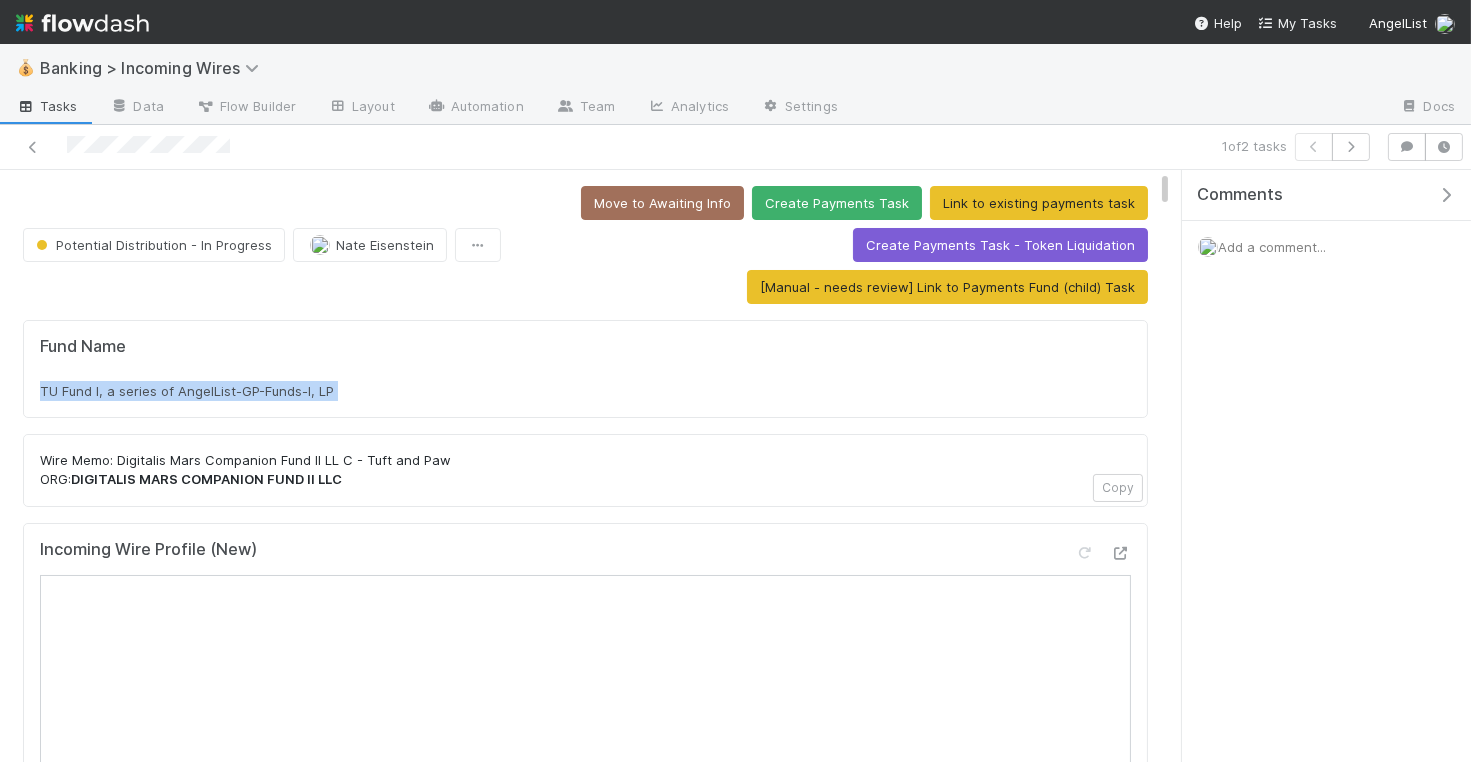 click on "TU Fund I, a series of AngelList-GP-Funds-I, LP" at bounding box center (187, 391) 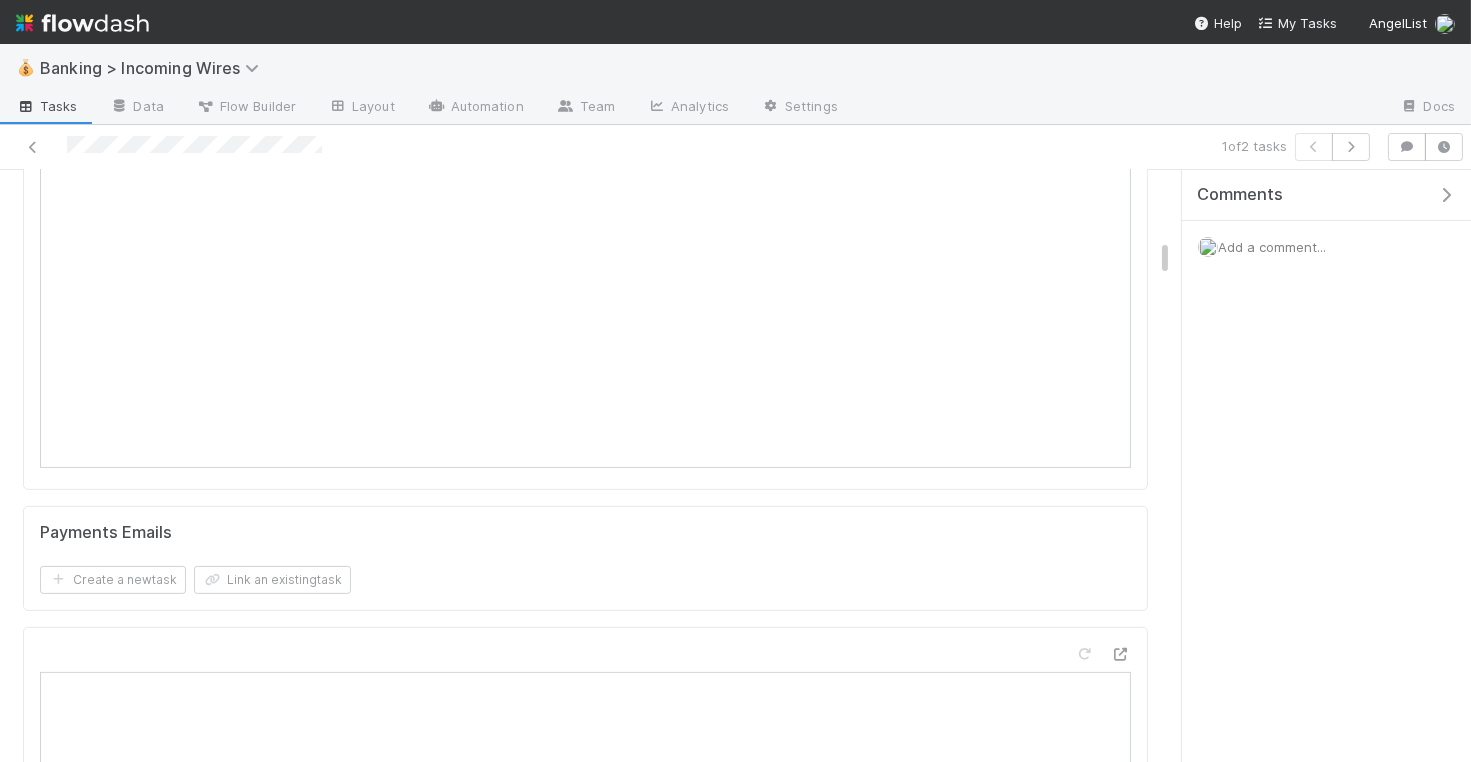 scroll, scrollTop: 1232, scrollLeft: 0, axis: vertical 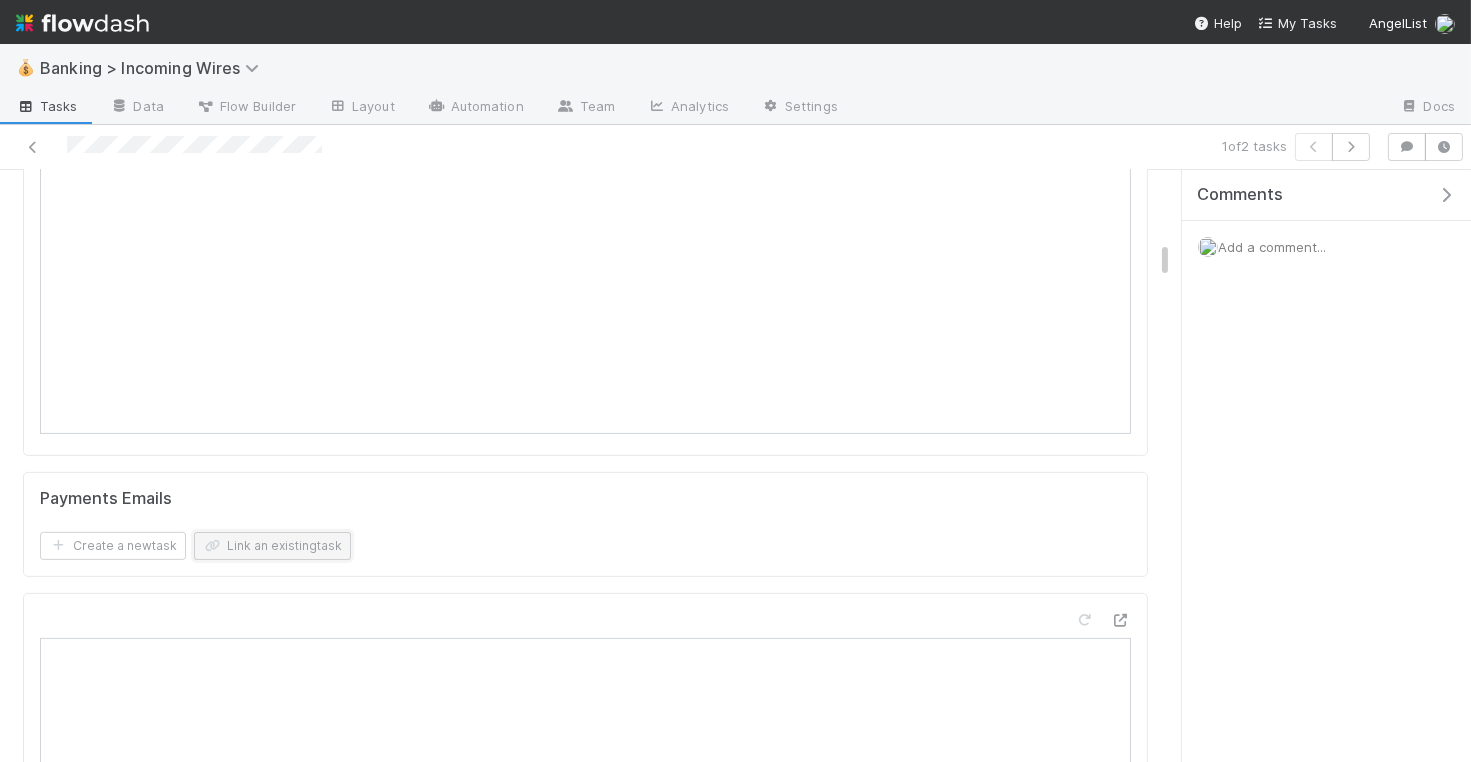 click on "Link an existing  task" at bounding box center (272, 546) 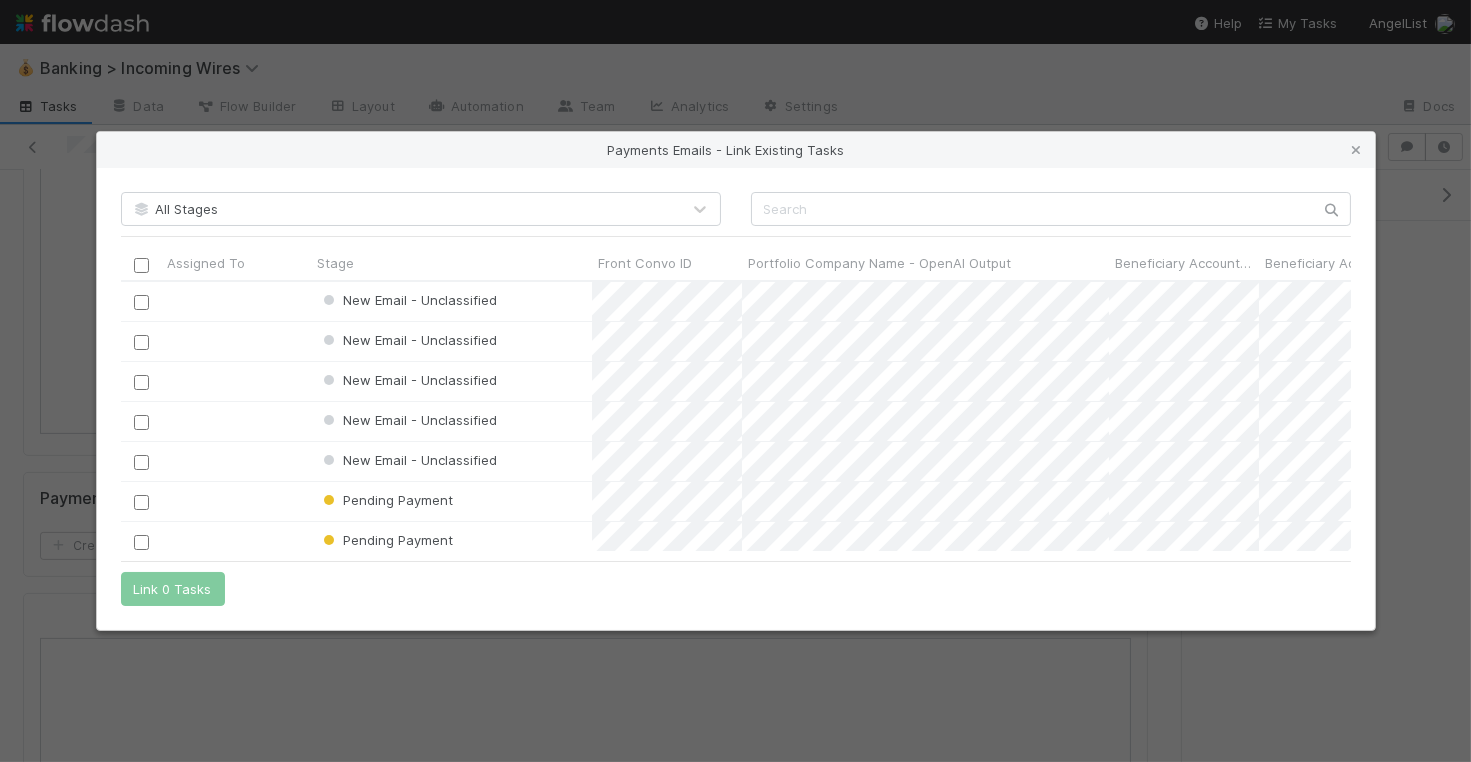 scroll, scrollTop: 1, scrollLeft: 1, axis: both 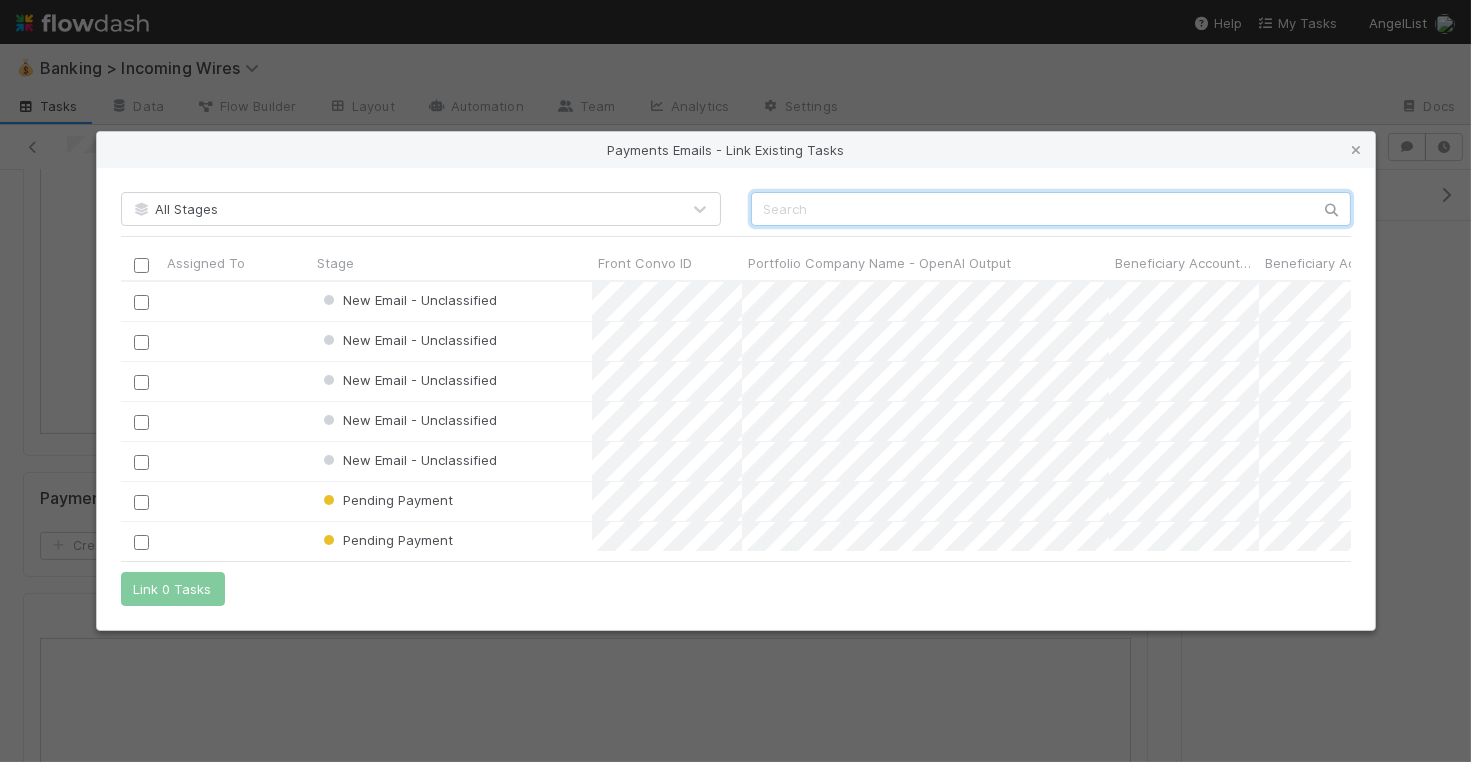 click at bounding box center [1051, 209] 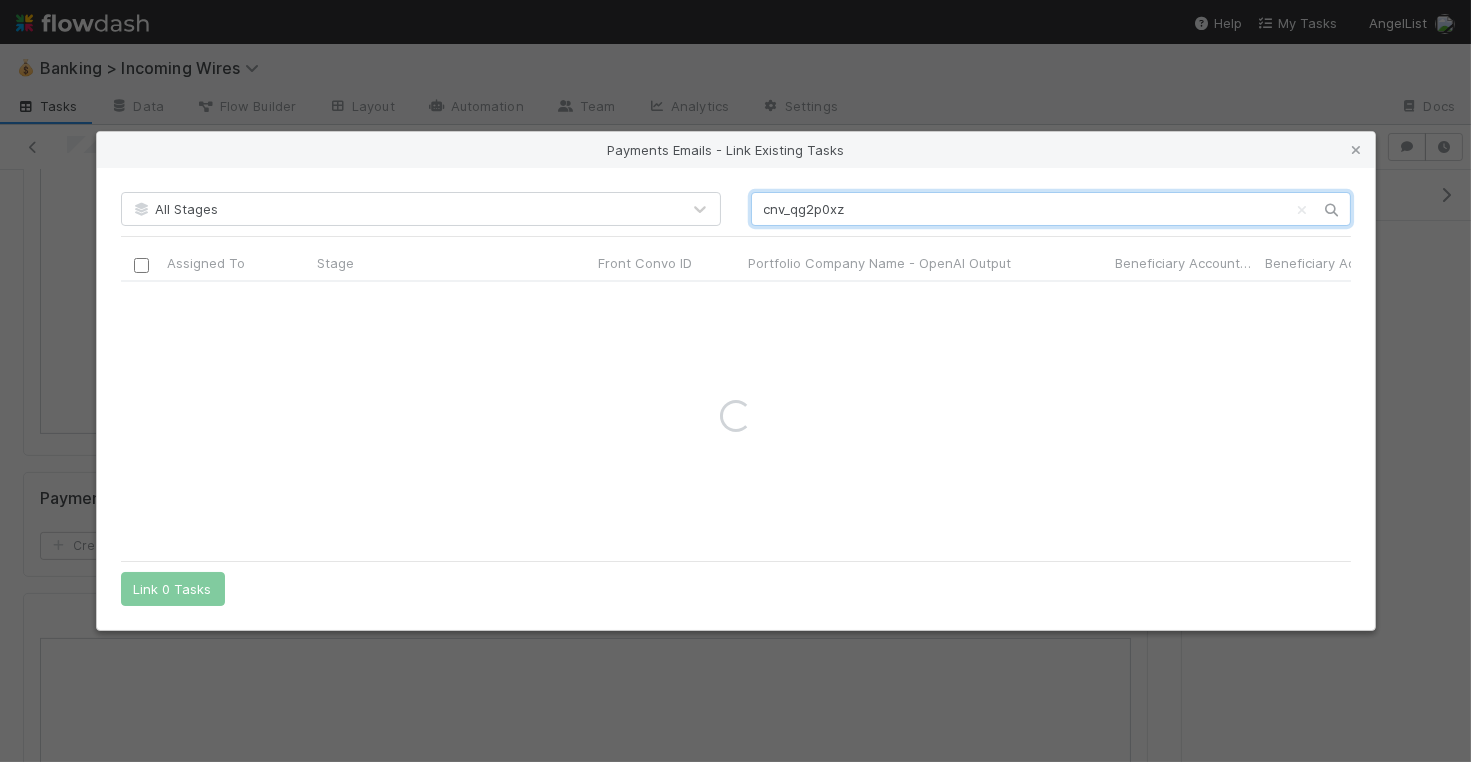 type on "cnv_qg2p0xz" 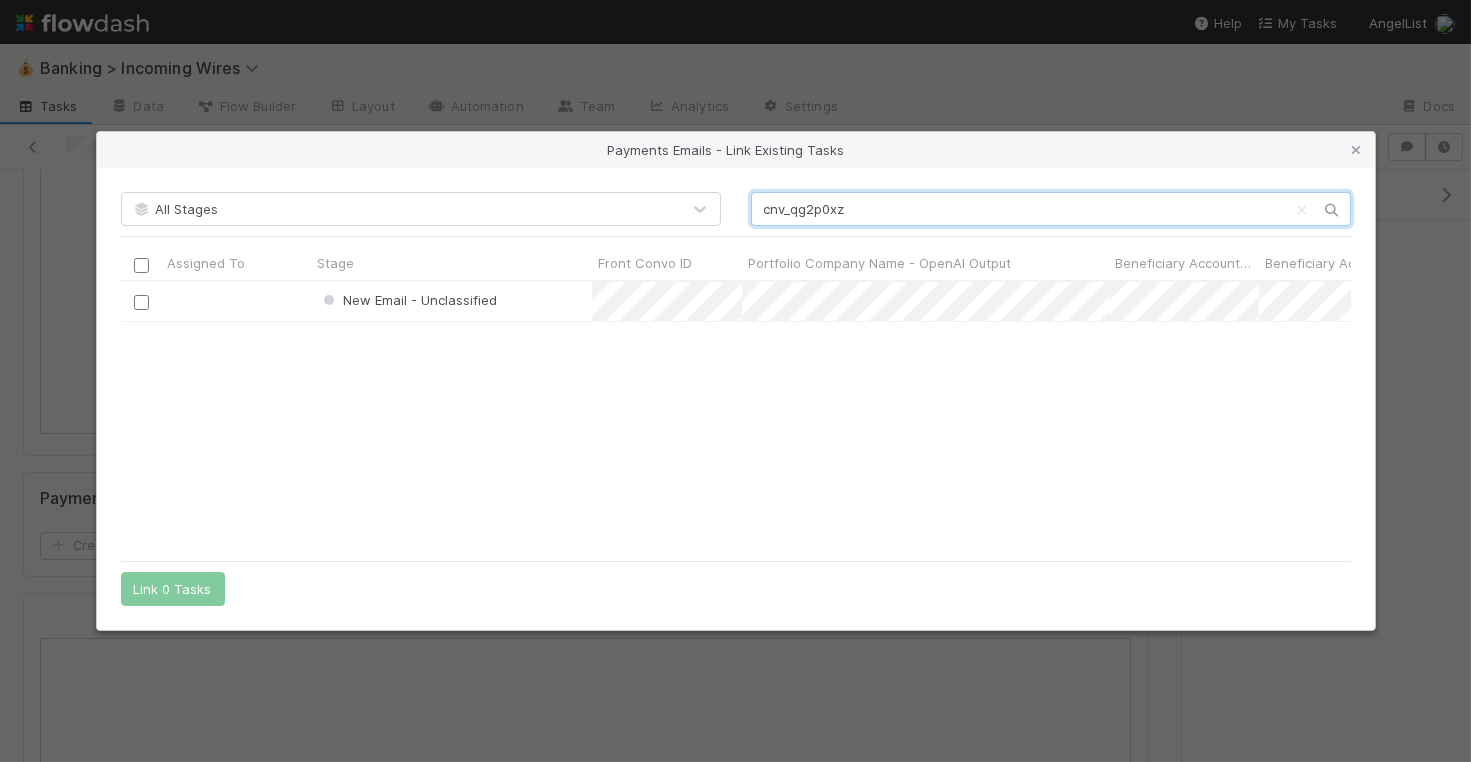 scroll, scrollTop: 1, scrollLeft: 1, axis: both 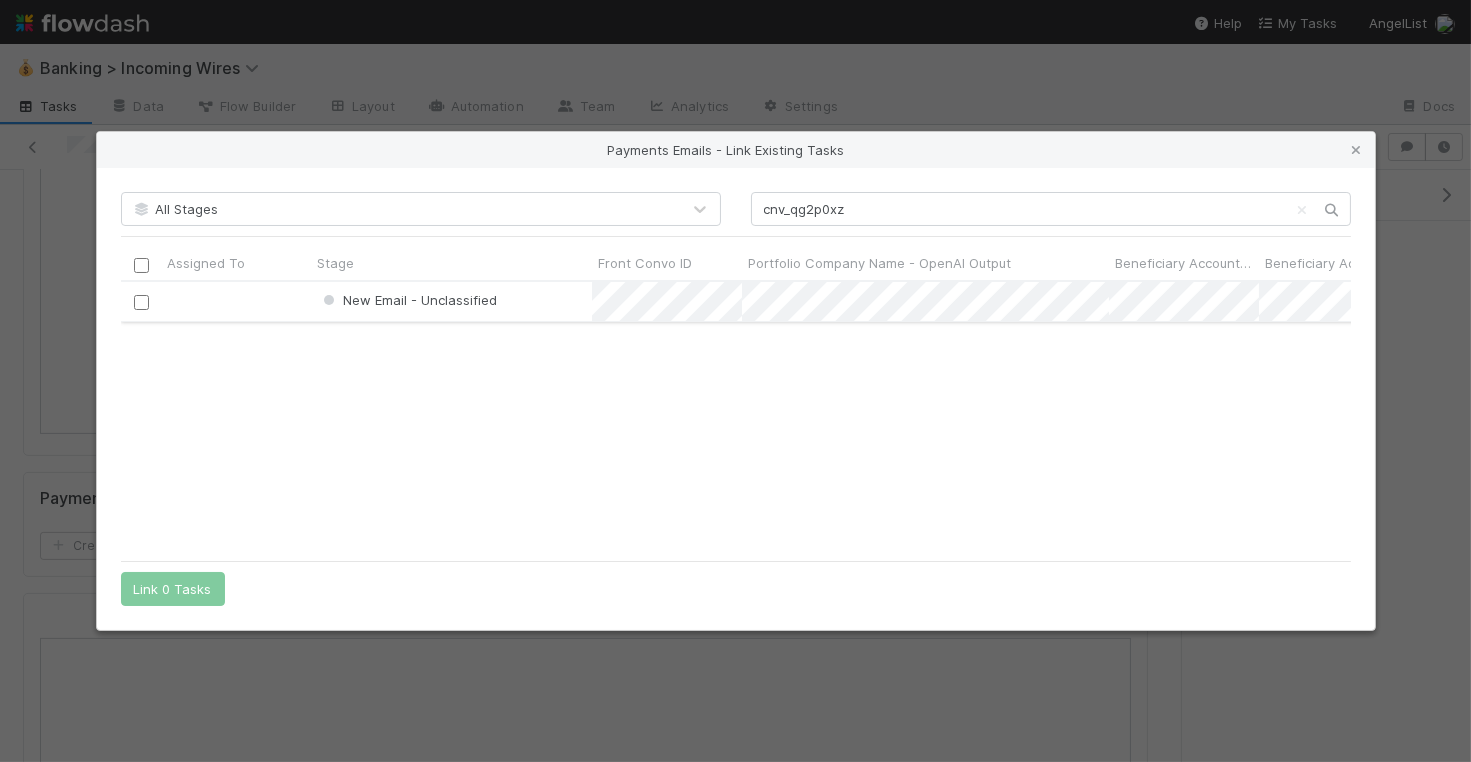 click at bounding box center [140, 302] 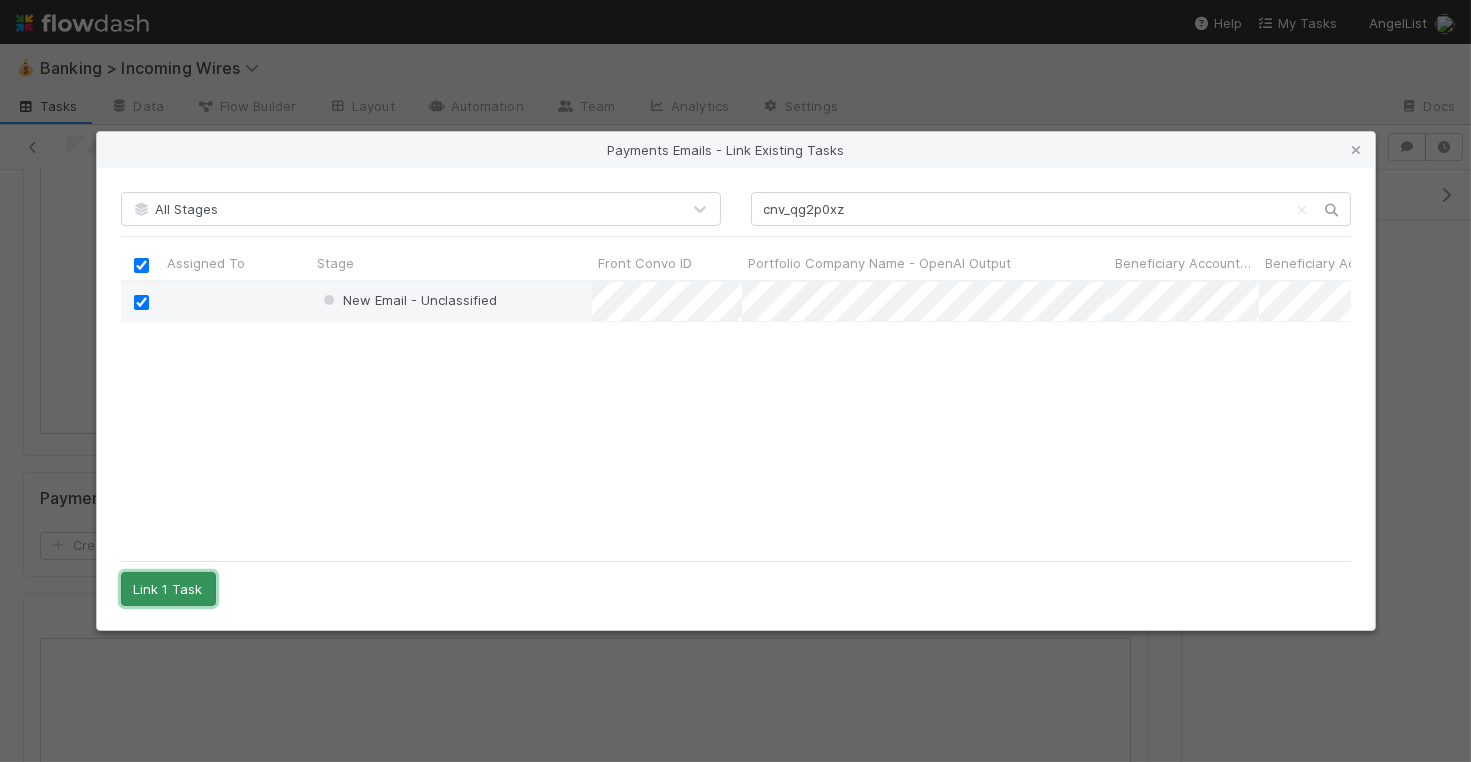 click on "Link   1 Task" at bounding box center [168, 589] 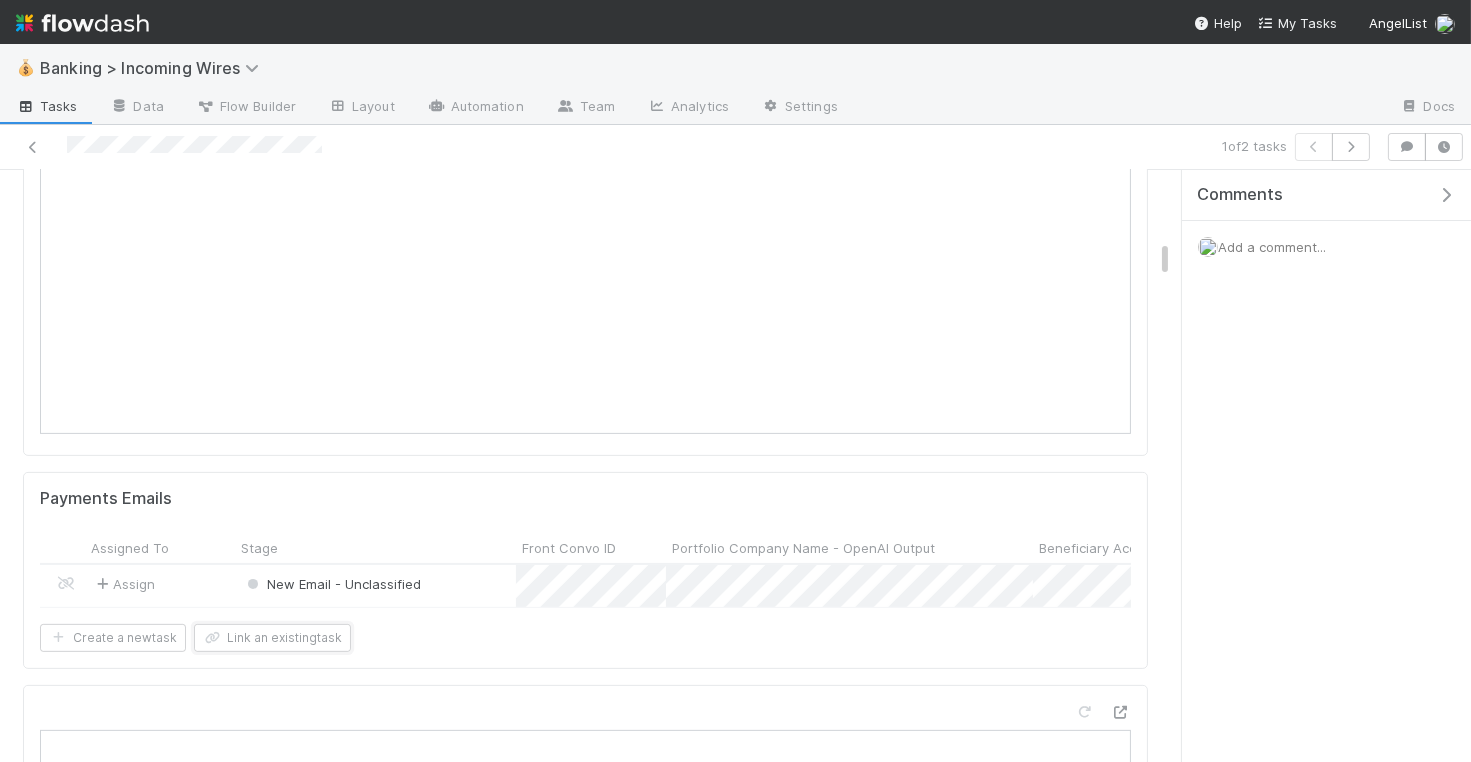 scroll, scrollTop: 1206, scrollLeft: 0, axis: vertical 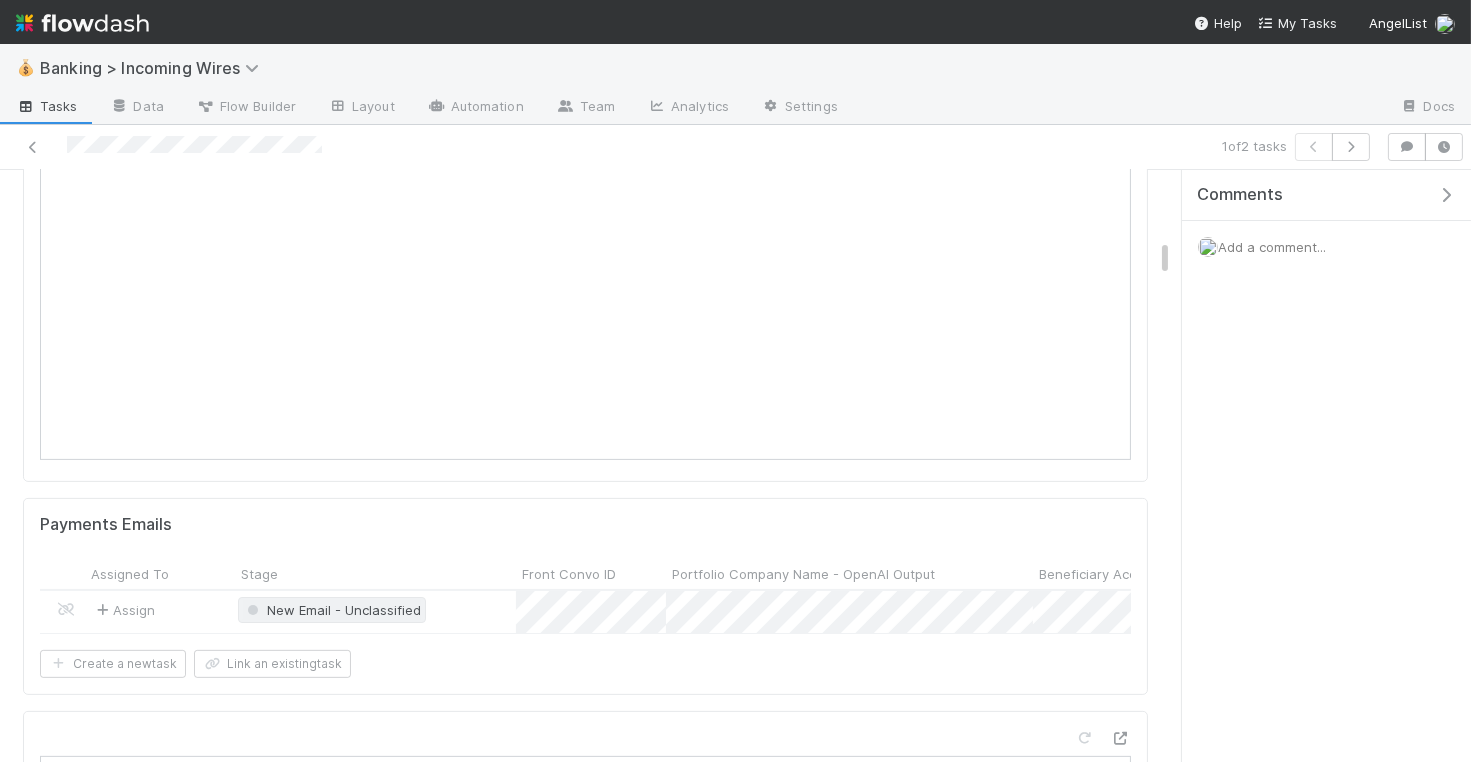 click on "New Email - Unclassified" at bounding box center [332, 610] 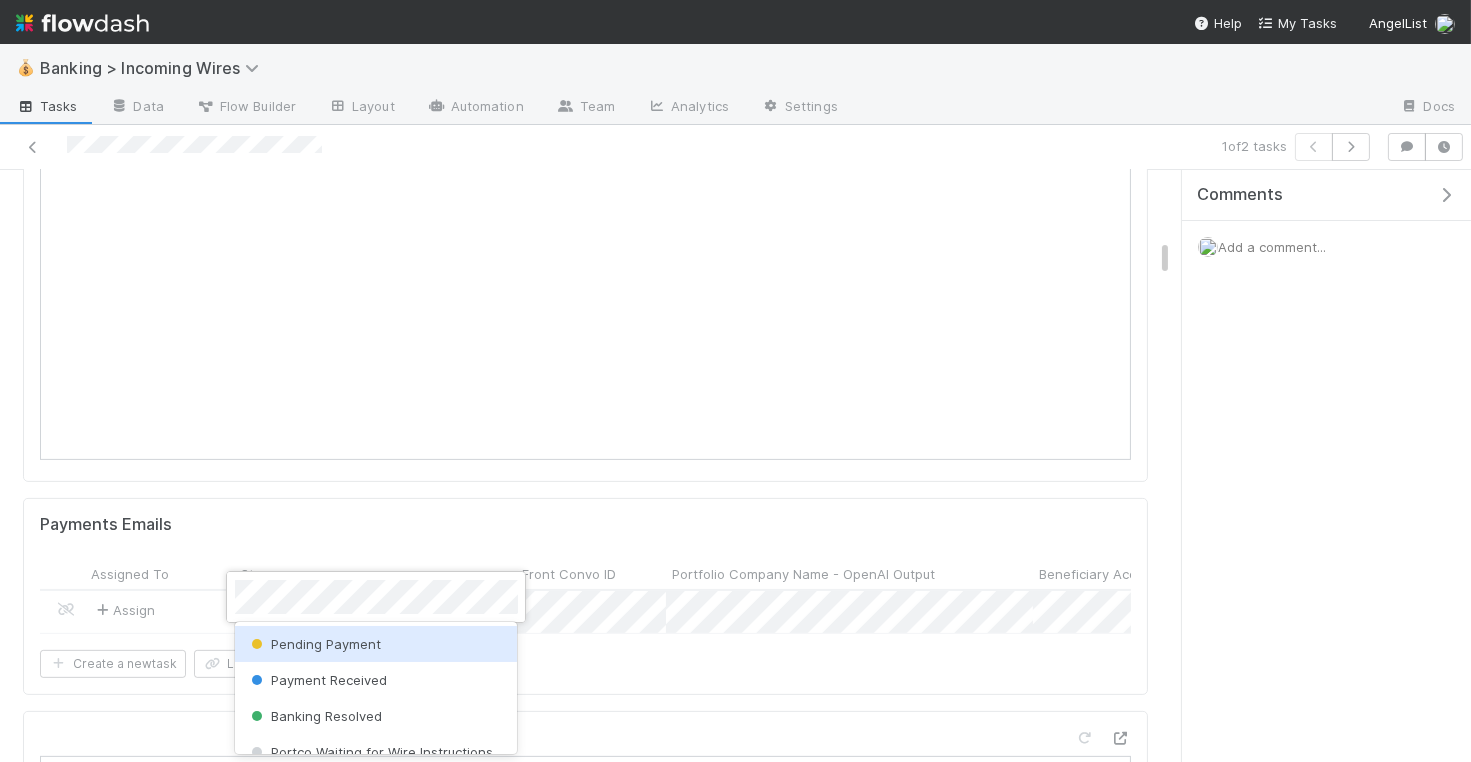 click on "Pending Payment" at bounding box center [376, 644] 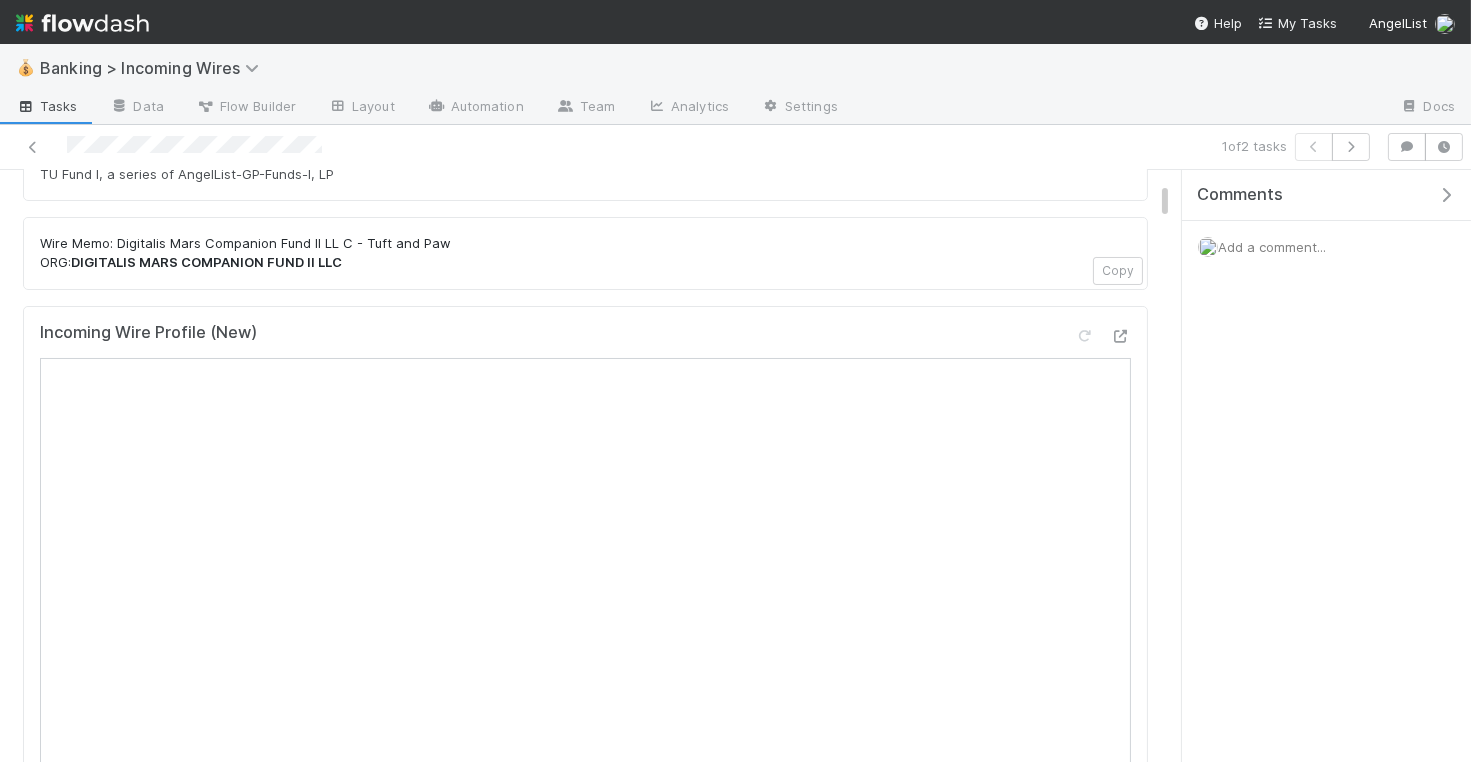 scroll, scrollTop: 222, scrollLeft: 0, axis: vertical 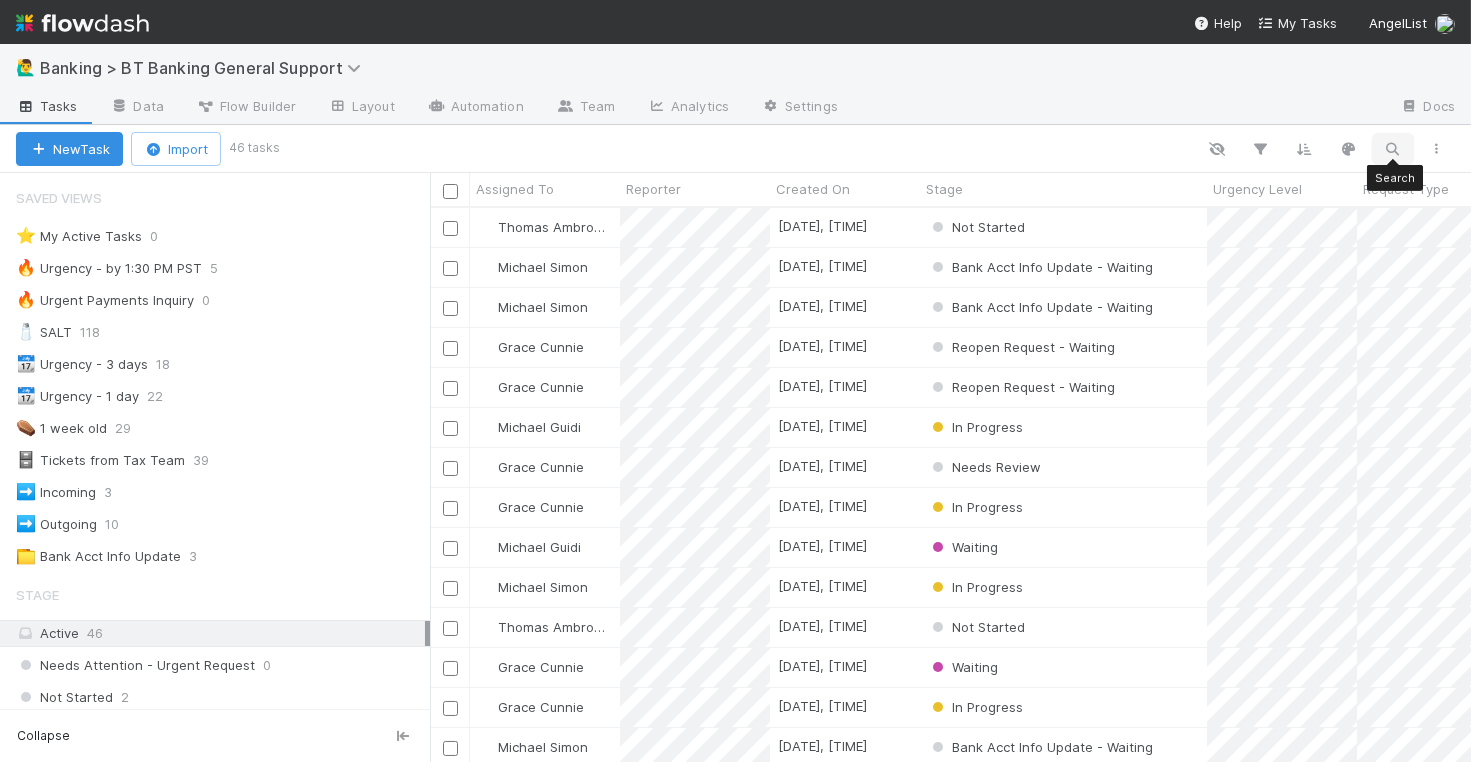 click at bounding box center (1393, 149) 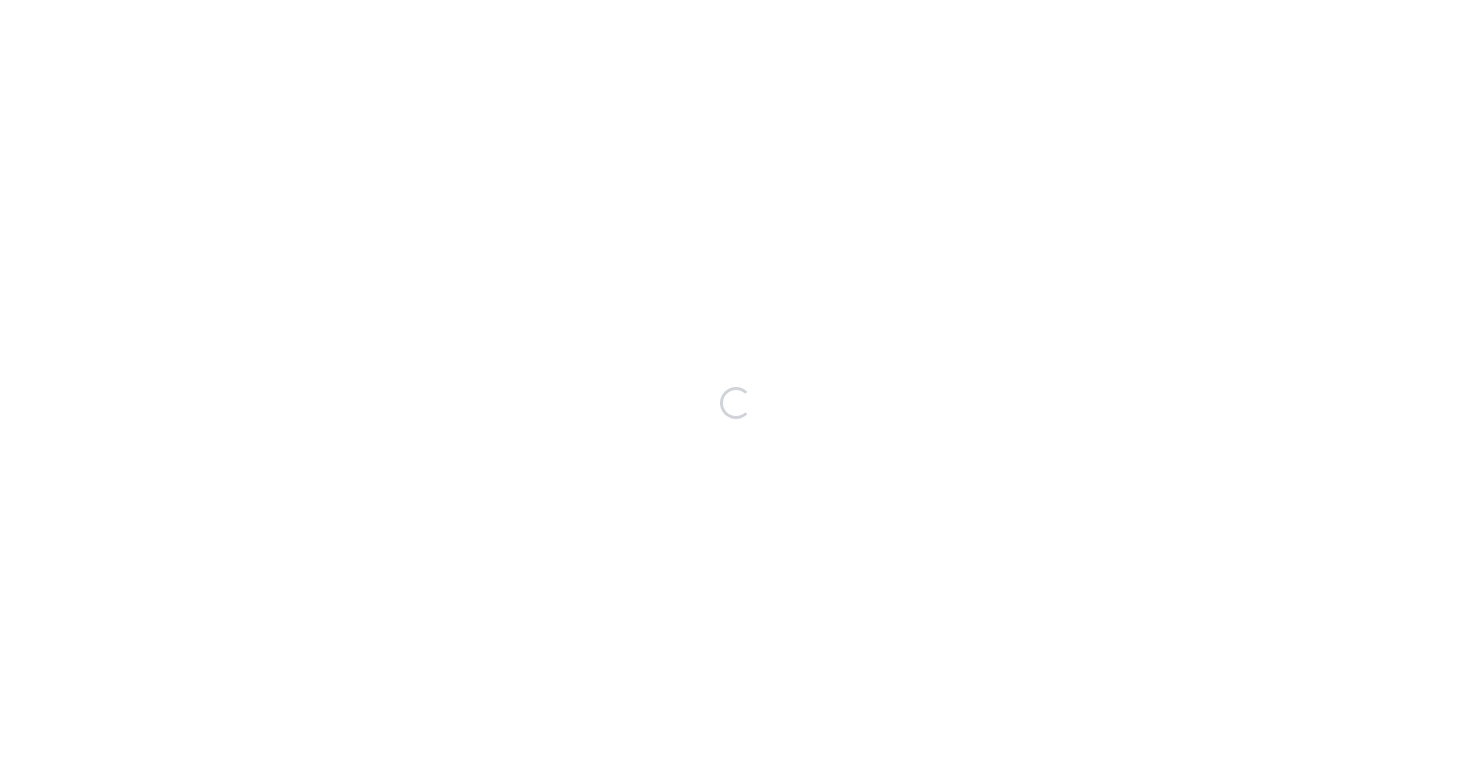scroll, scrollTop: 0, scrollLeft: 0, axis: both 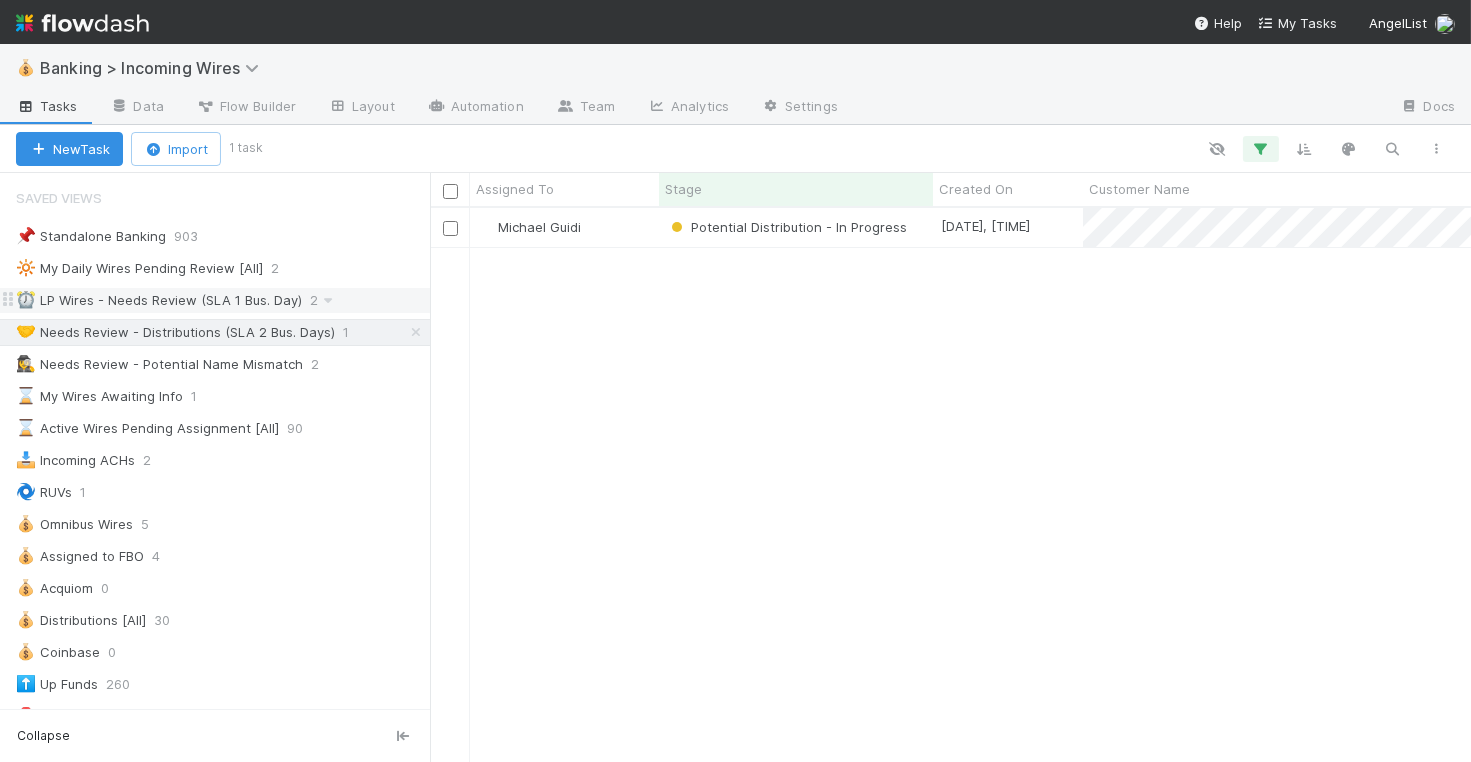 click on "⏰ LP Wires - Needs Review (SLA 1 Bus. Day)" at bounding box center (159, 300) 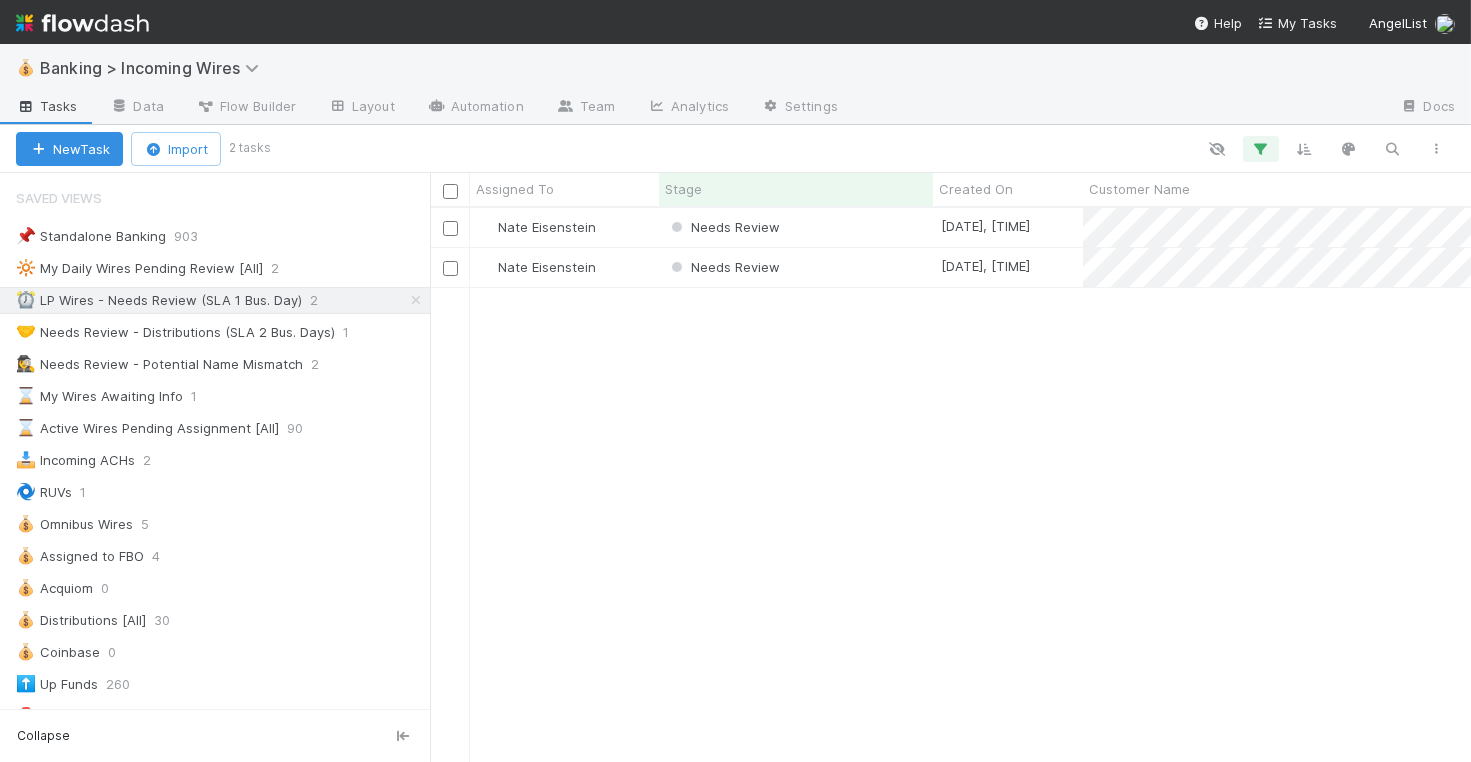 scroll, scrollTop: 1, scrollLeft: 1, axis: both 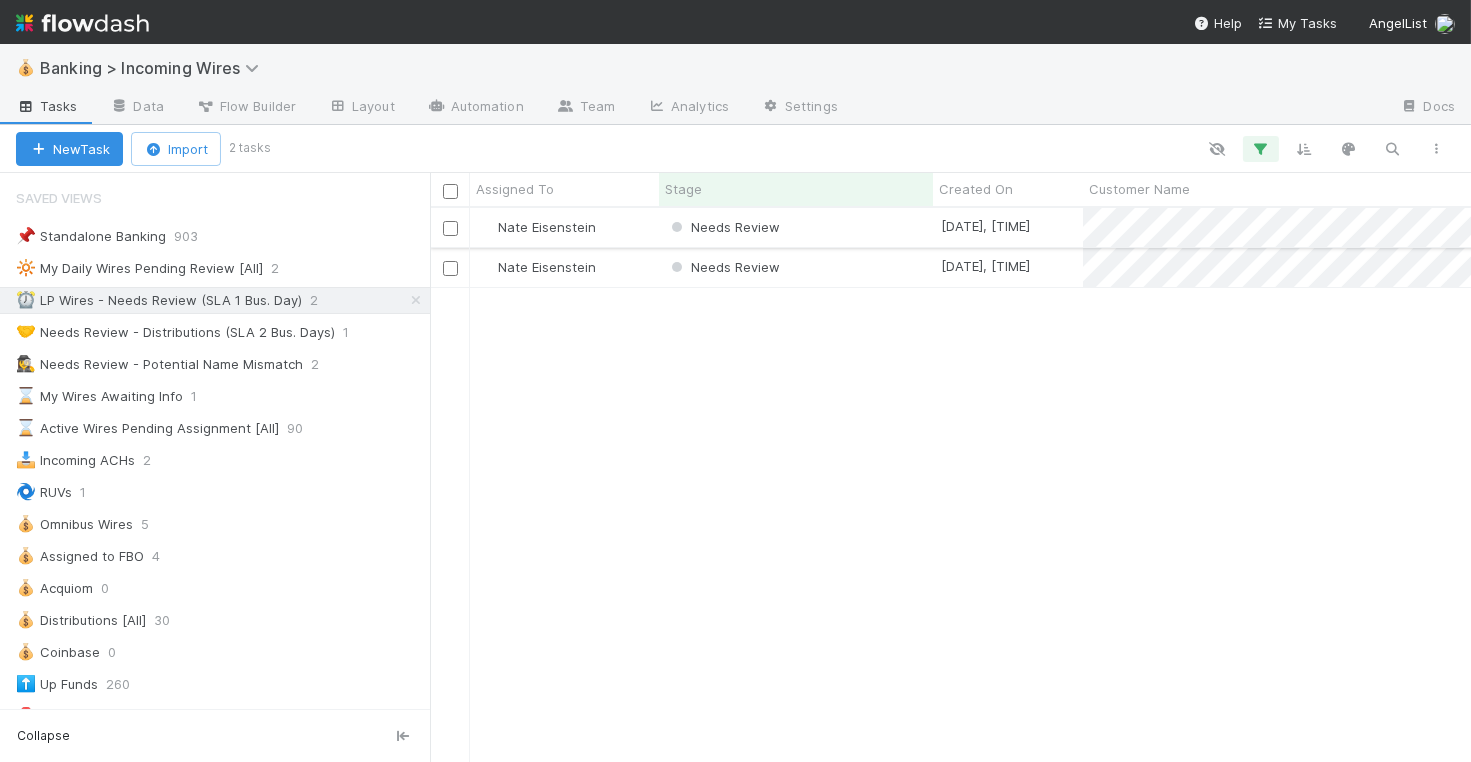 click on "Needs Review" at bounding box center (796, 227) 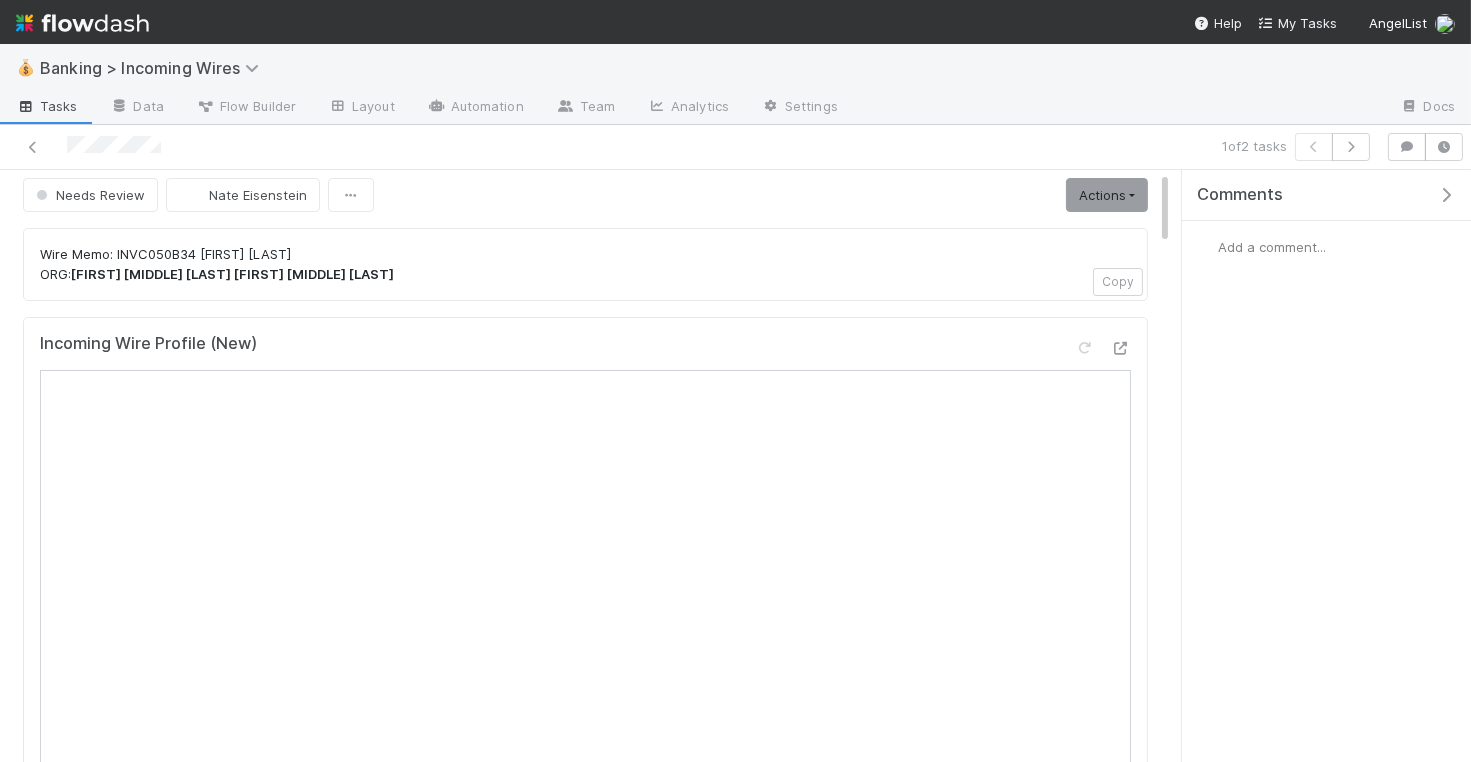 scroll, scrollTop: 0, scrollLeft: 0, axis: both 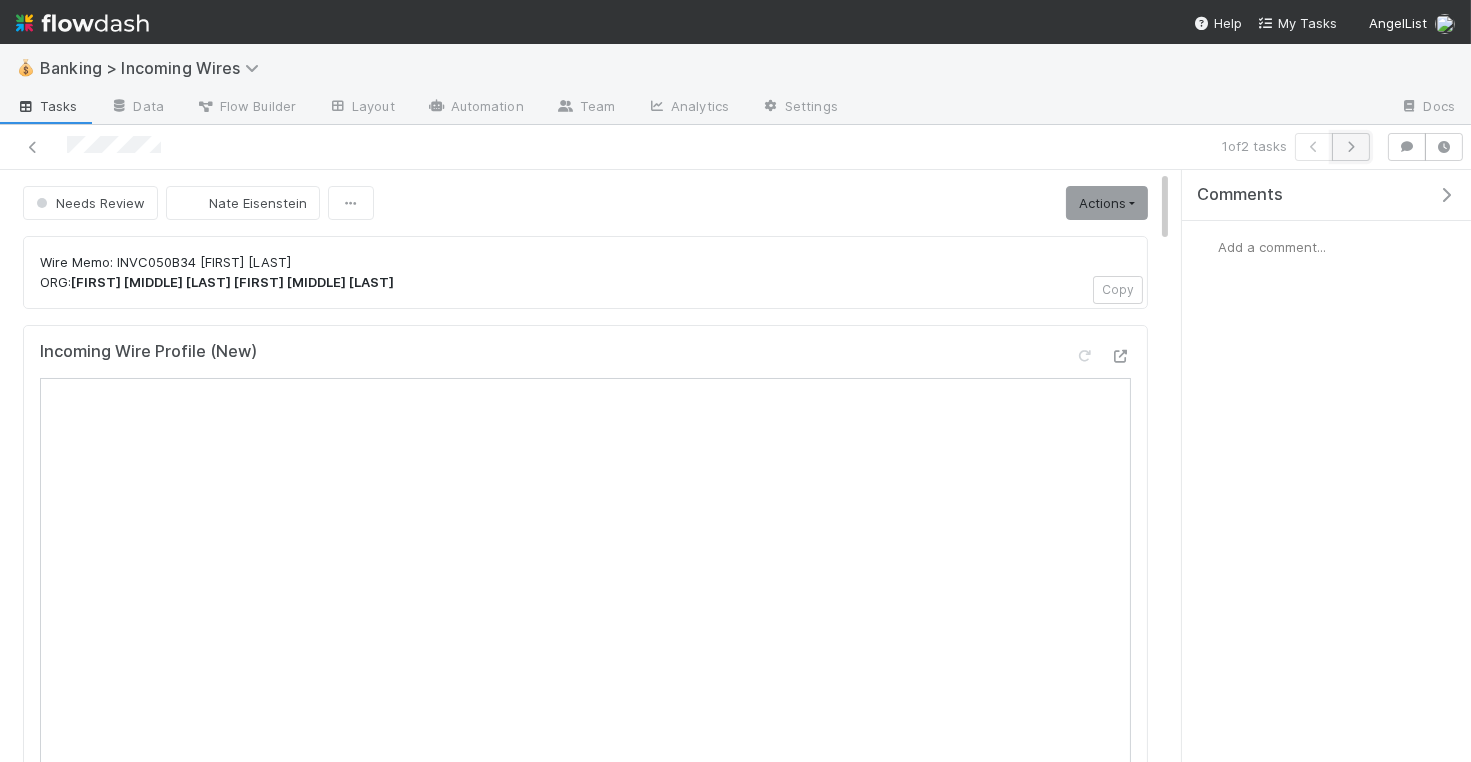 click at bounding box center [1351, 147] 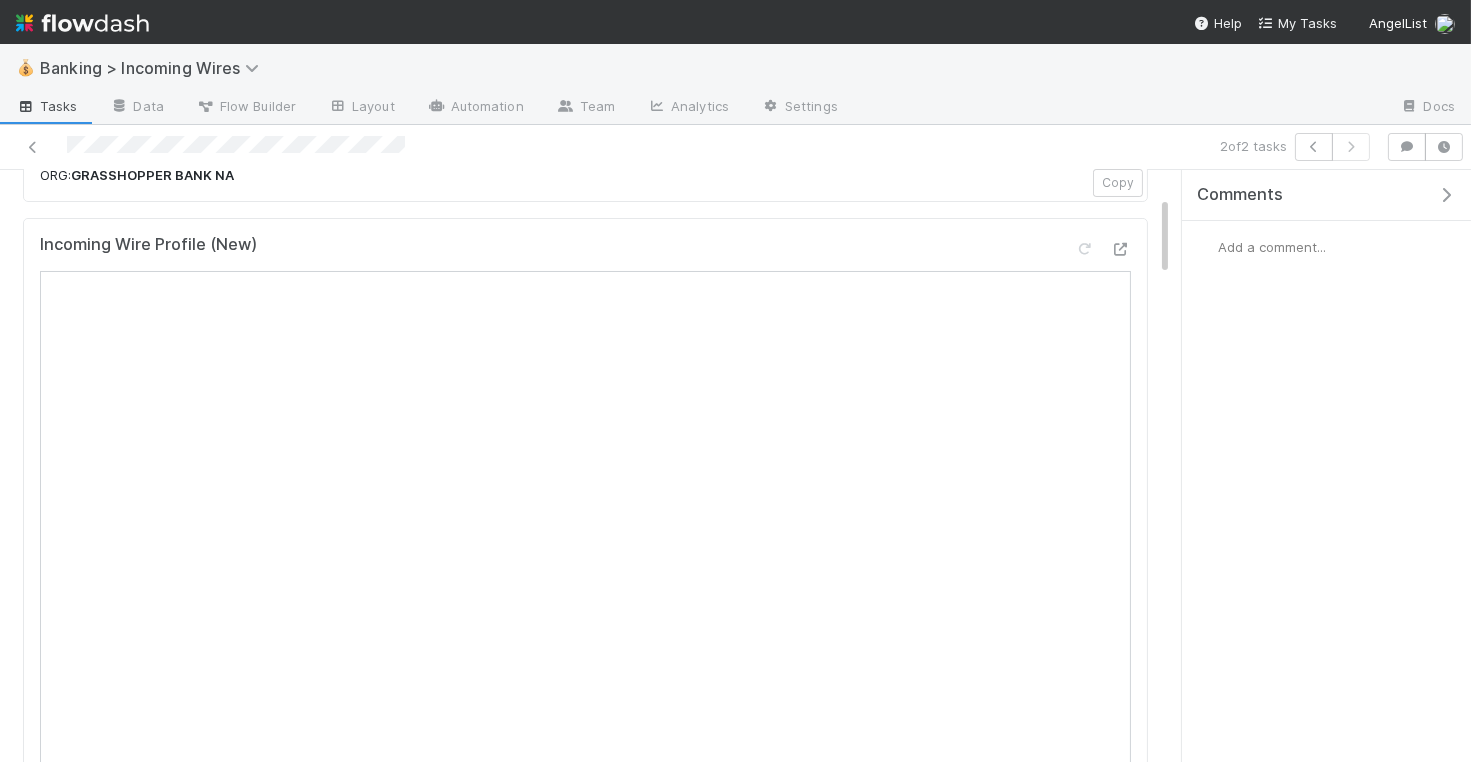 scroll, scrollTop: 0, scrollLeft: 0, axis: both 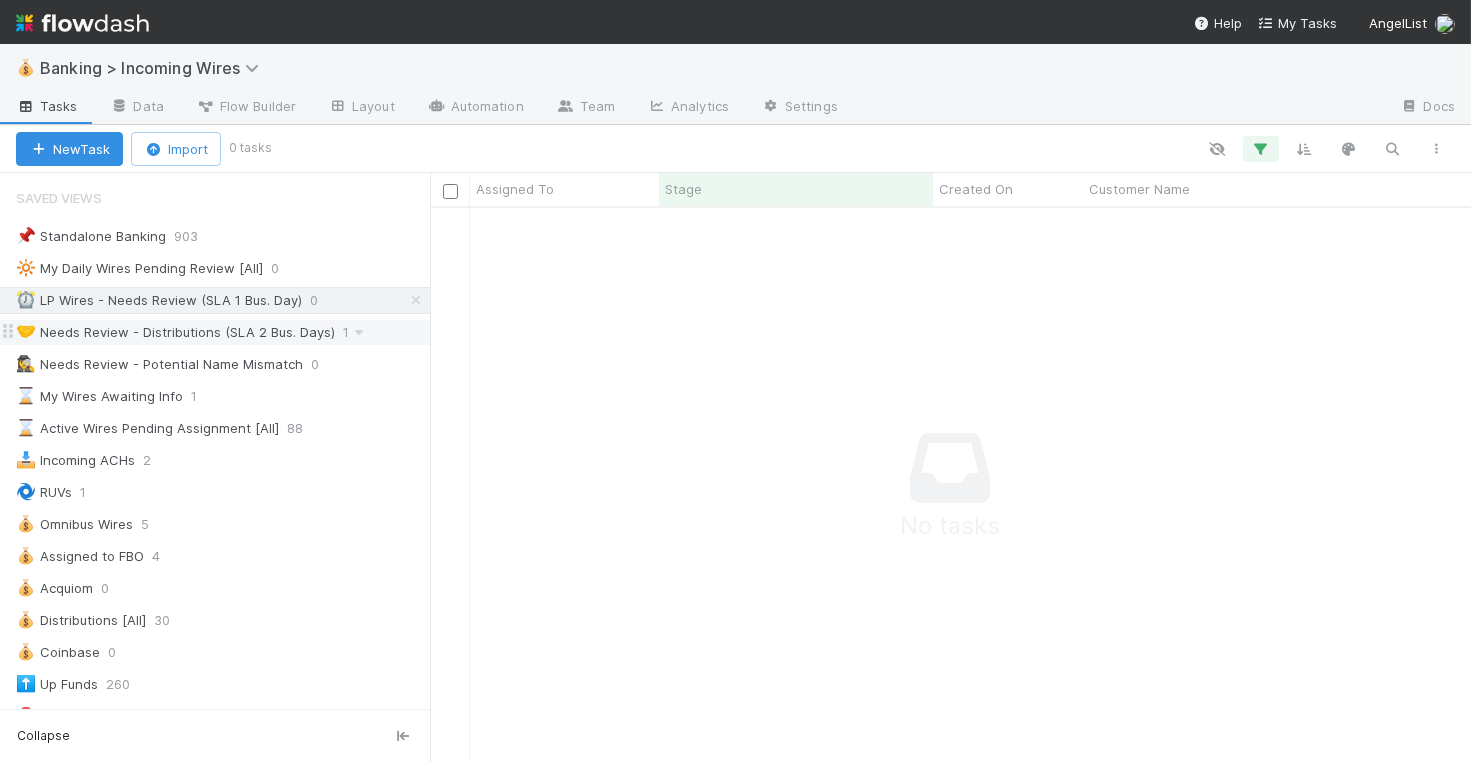 click on "🤝 Needs Review - Distributions (SLA 2 Bus. Days)" at bounding box center (175, 332) 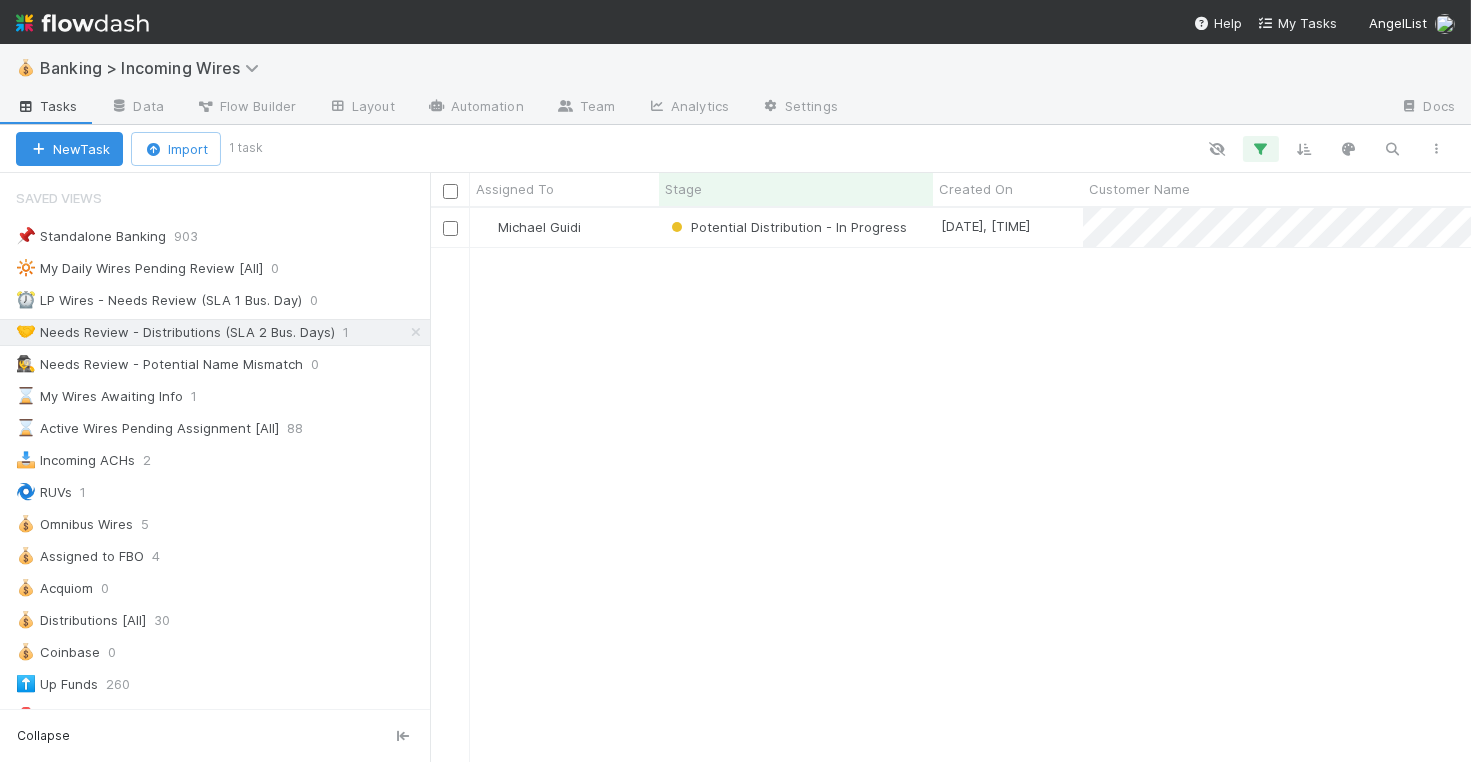 scroll, scrollTop: 1, scrollLeft: 1, axis: both 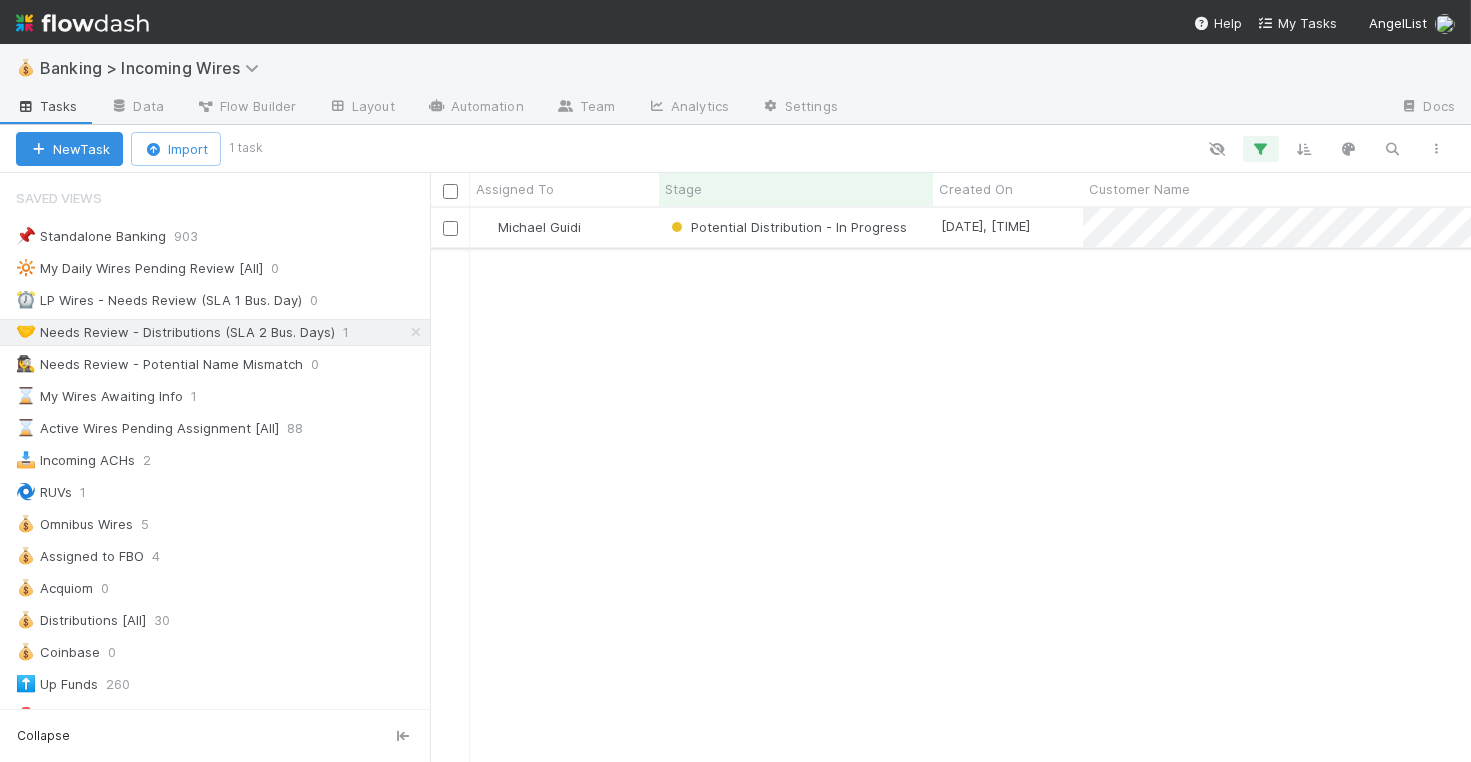 click on "Michael Guidi" at bounding box center [564, 227] 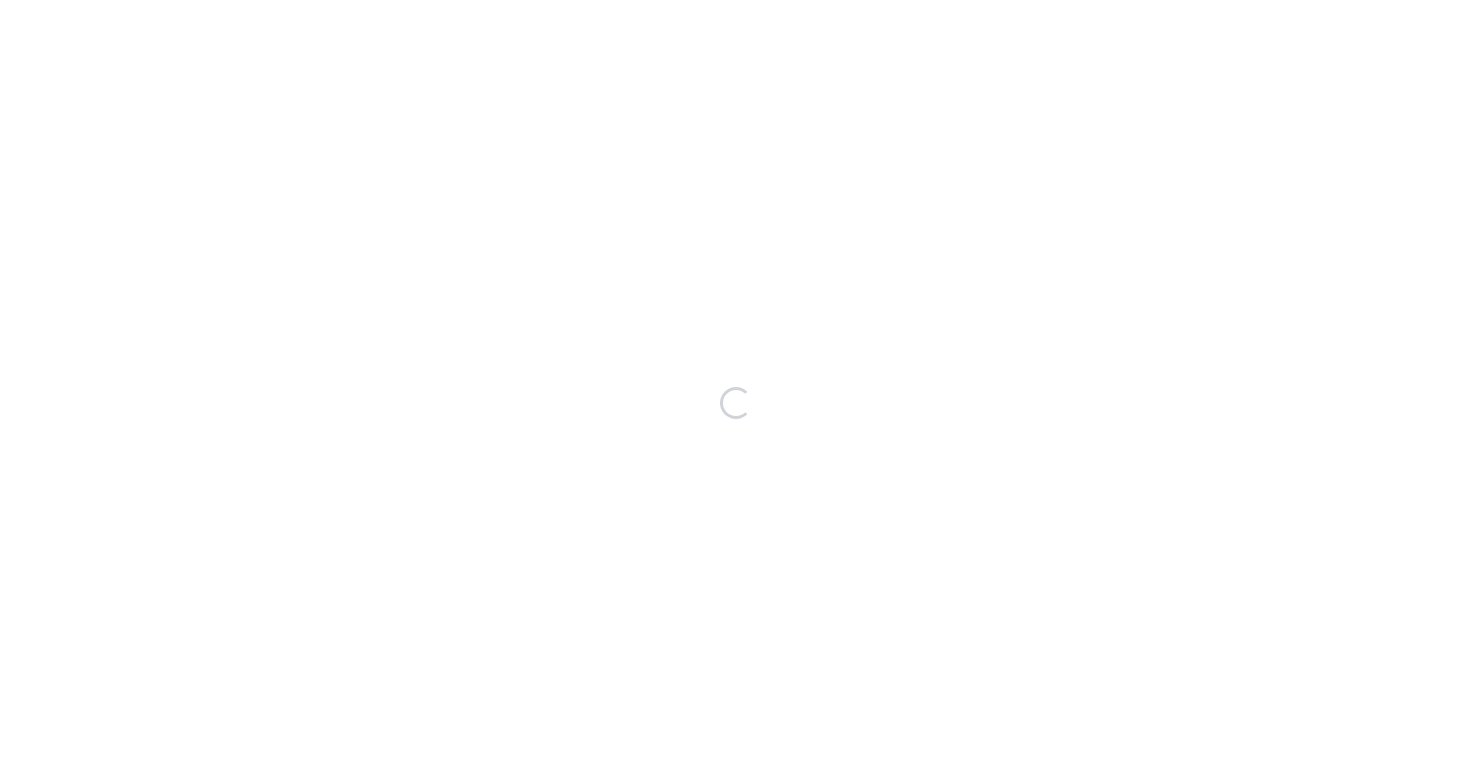 scroll, scrollTop: 0, scrollLeft: 0, axis: both 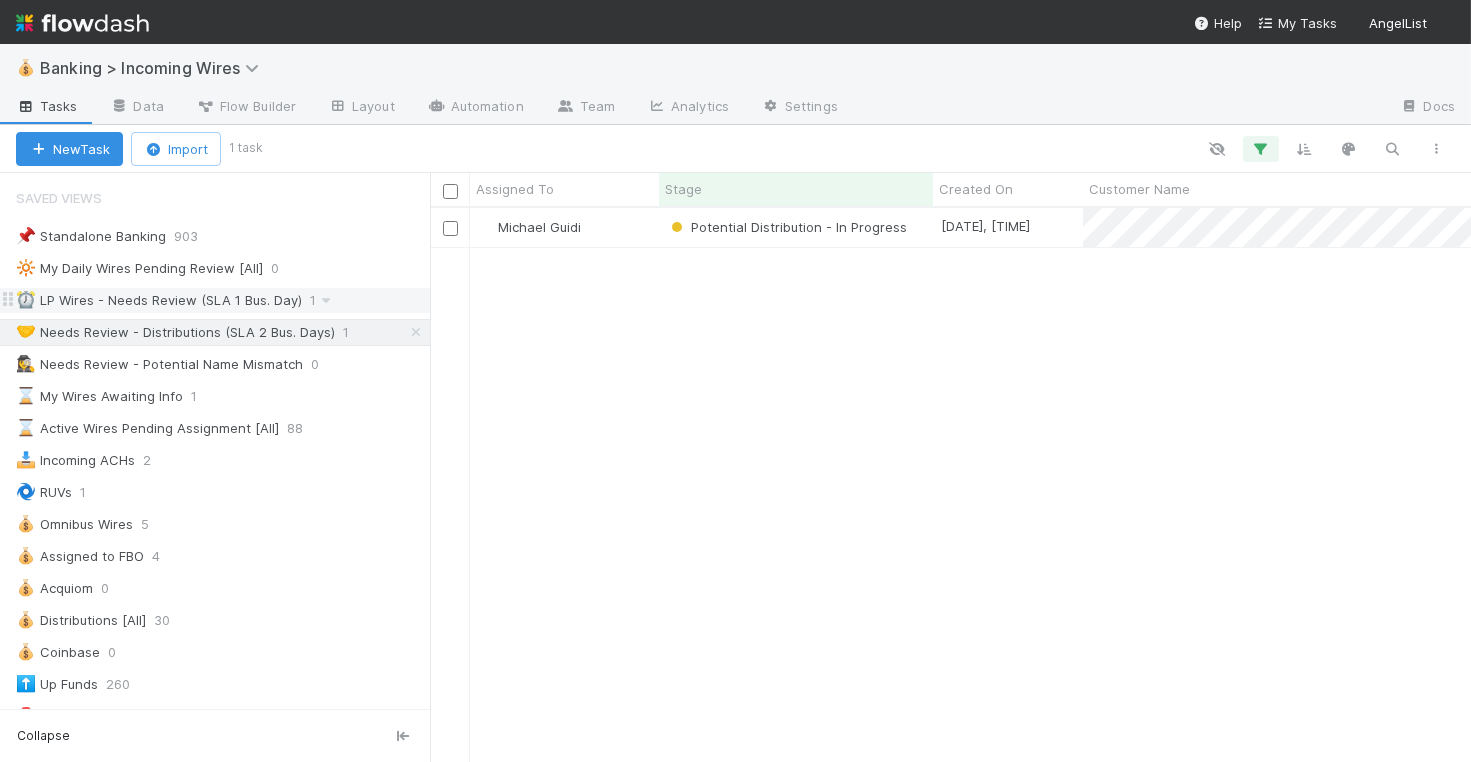click on "⏰ LP Wires - Needs Review (SLA 1 Bus. Day)" at bounding box center (159, 300) 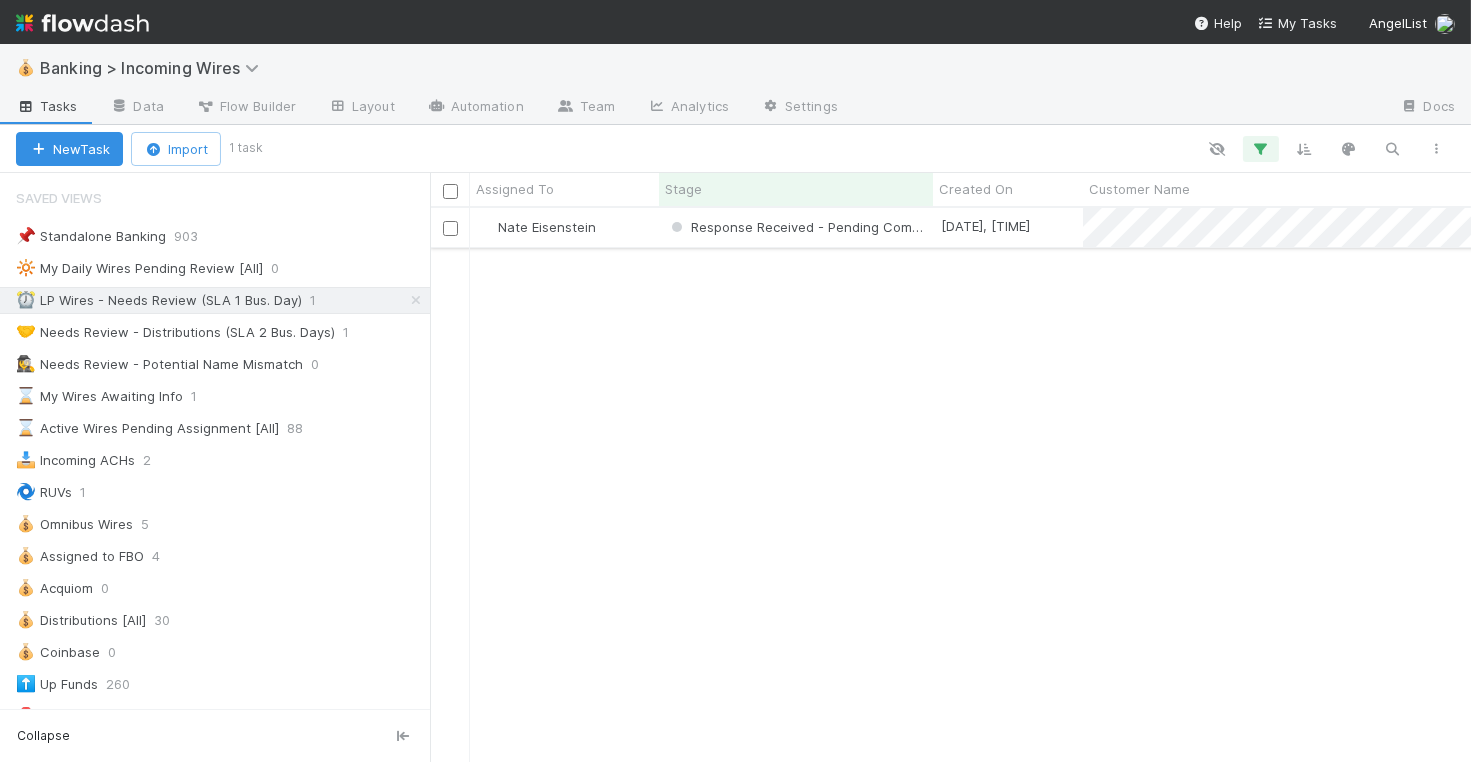 scroll, scrollTop: 1, scrollLeft: 1, axis: both 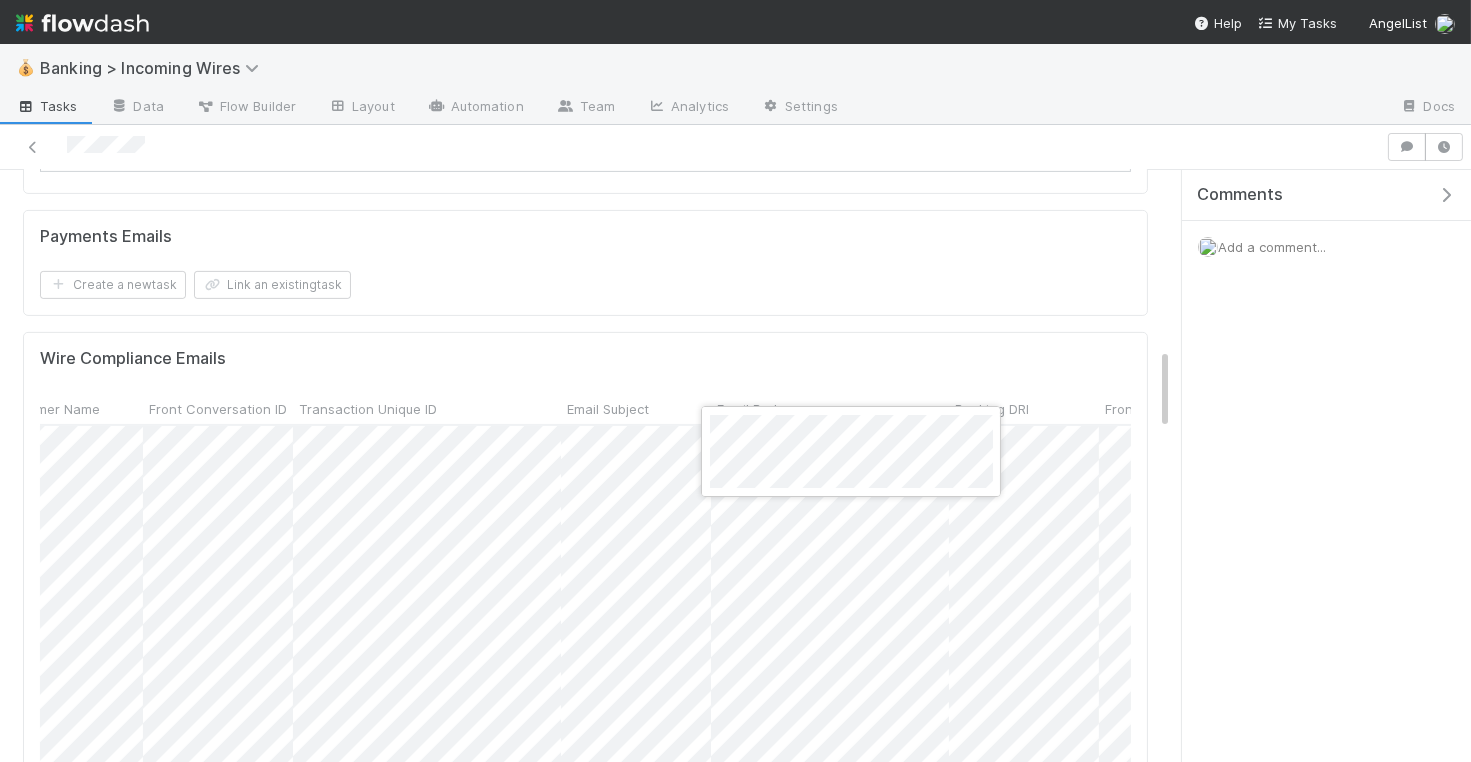 click at bounding box center (735, 381) 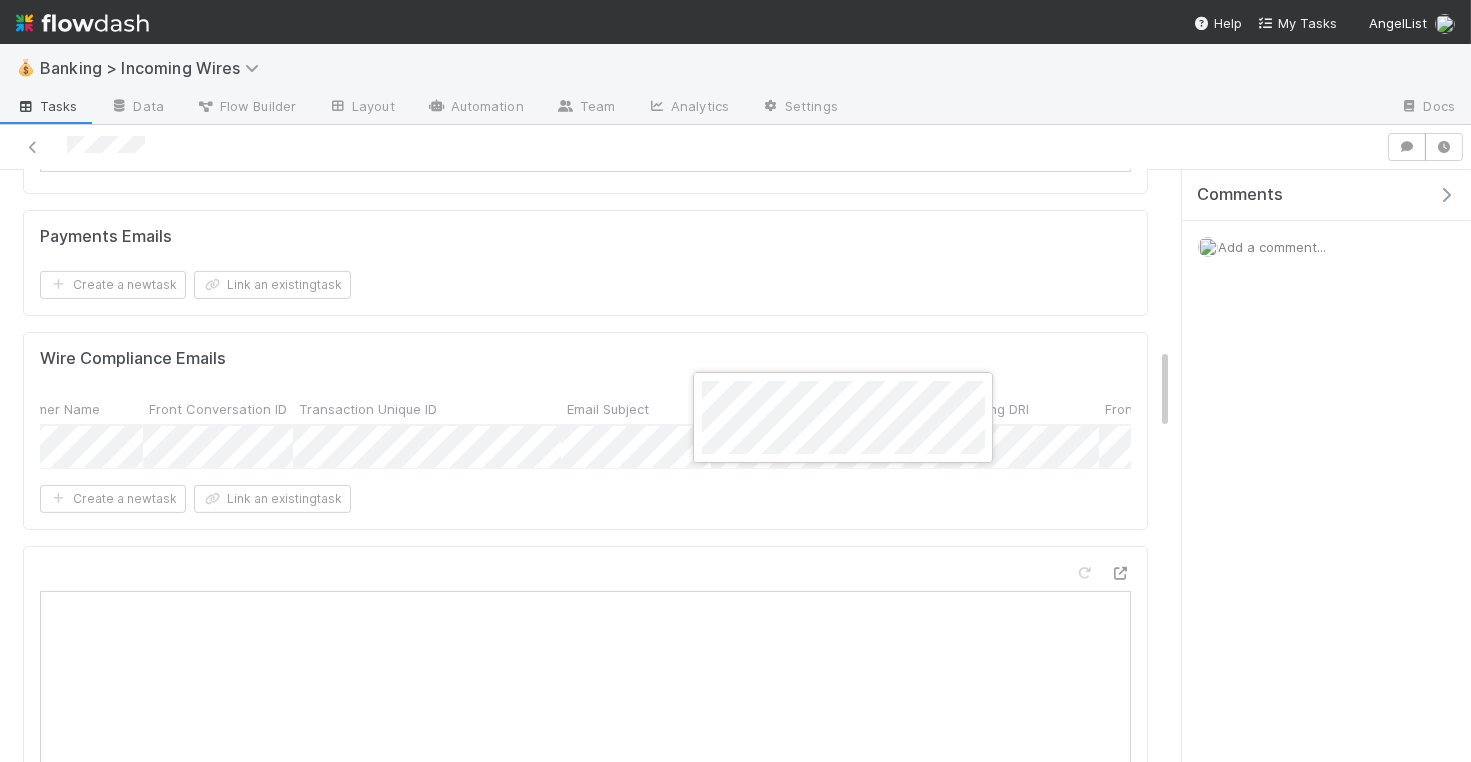 click at bounding box center (735, 381) 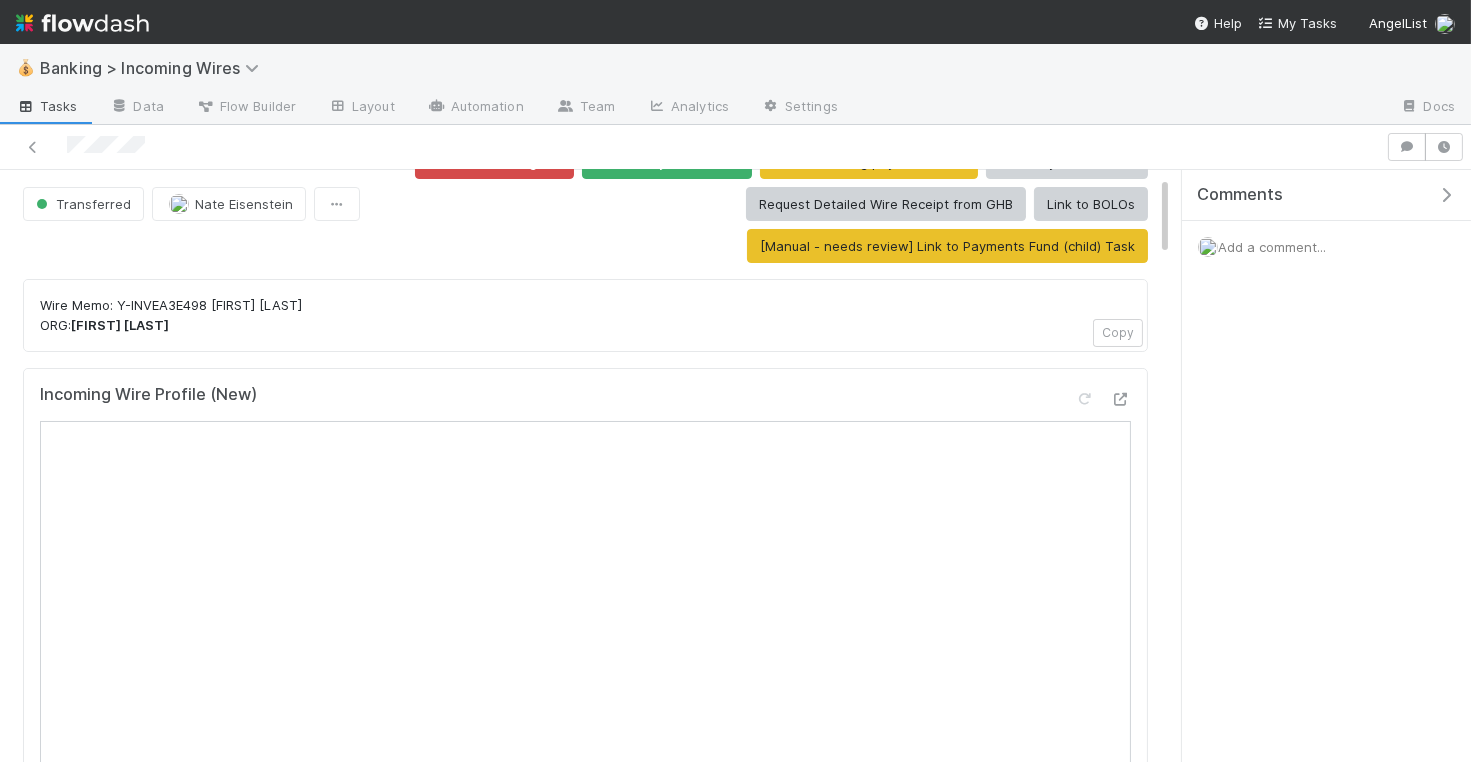 scroll, scrollTop: 0, scrollLeft: 0, axis: both 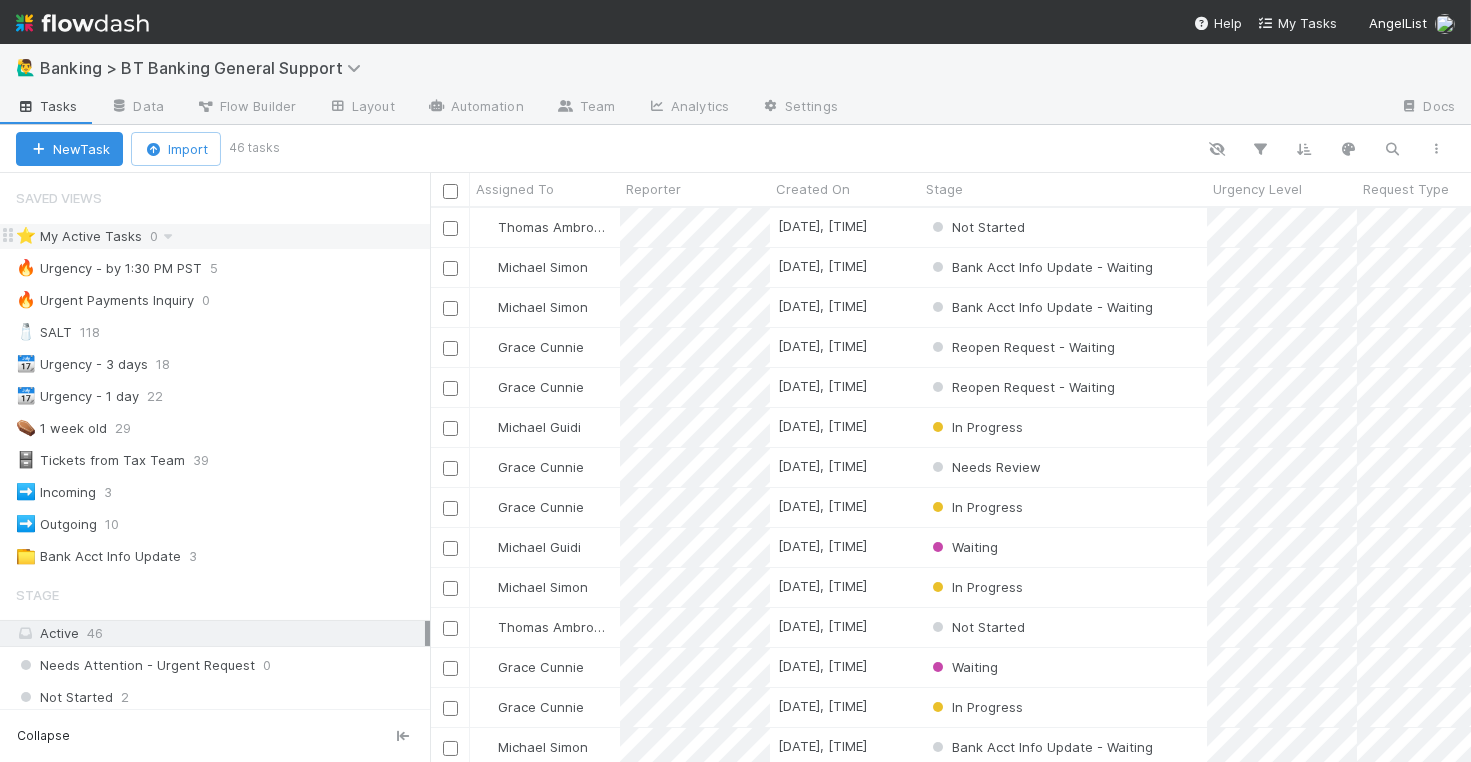 click on "⭐ My Active Tasks 0" at bounding box center (215, 236) 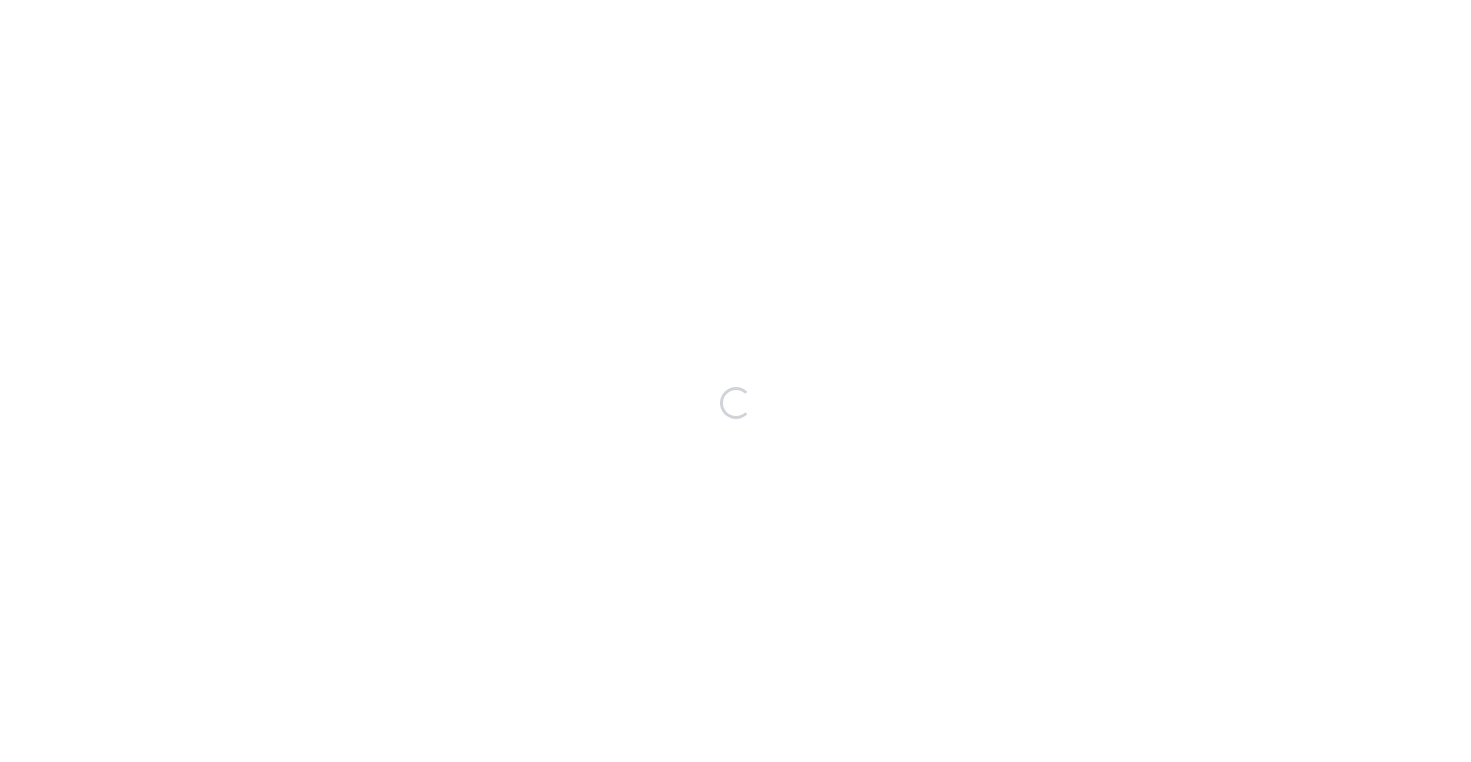 scroll, scrollTop: 0, scrollLeft: 0, axis: both 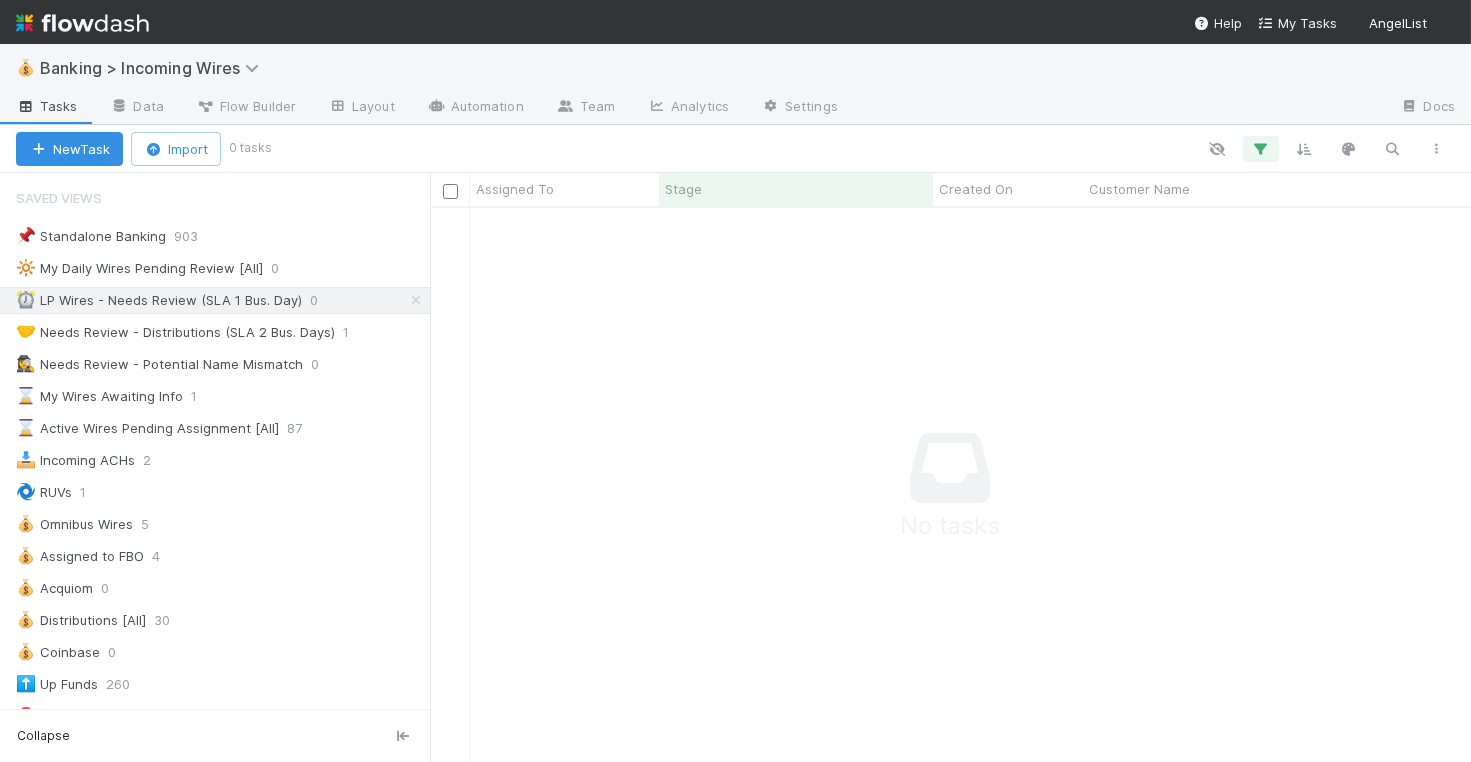 click on "📌 Standalone Banking 903 🔆 My Daily Wires Pending Review [All] 0 ⏰ LP Wires - Needs Review (SLA 1 Bus. Day) 0 🤝 Needs Review - Distributions (SLA 2 Bus. Days) 1 🕵️‍♀️ Needs Review - Potential Name Mismatch 0 ⌛ My Wires Awaiting Info 1 ⌛ Active Wires Pending Assignment [All] 87 📥 Incoming ACHs 2 🌀 RUVs 1 💰 Omnibus Wires 5 💰 Assigned to FBO 4 💰 Acquiom 0 💰 Distributions [All] 30 💰 Coinbase 0 ⬆️ Up Funds 260 ❓ Unassignable 7 ✅ Whitelisted LPs 138" at bounding box center [215, 492] 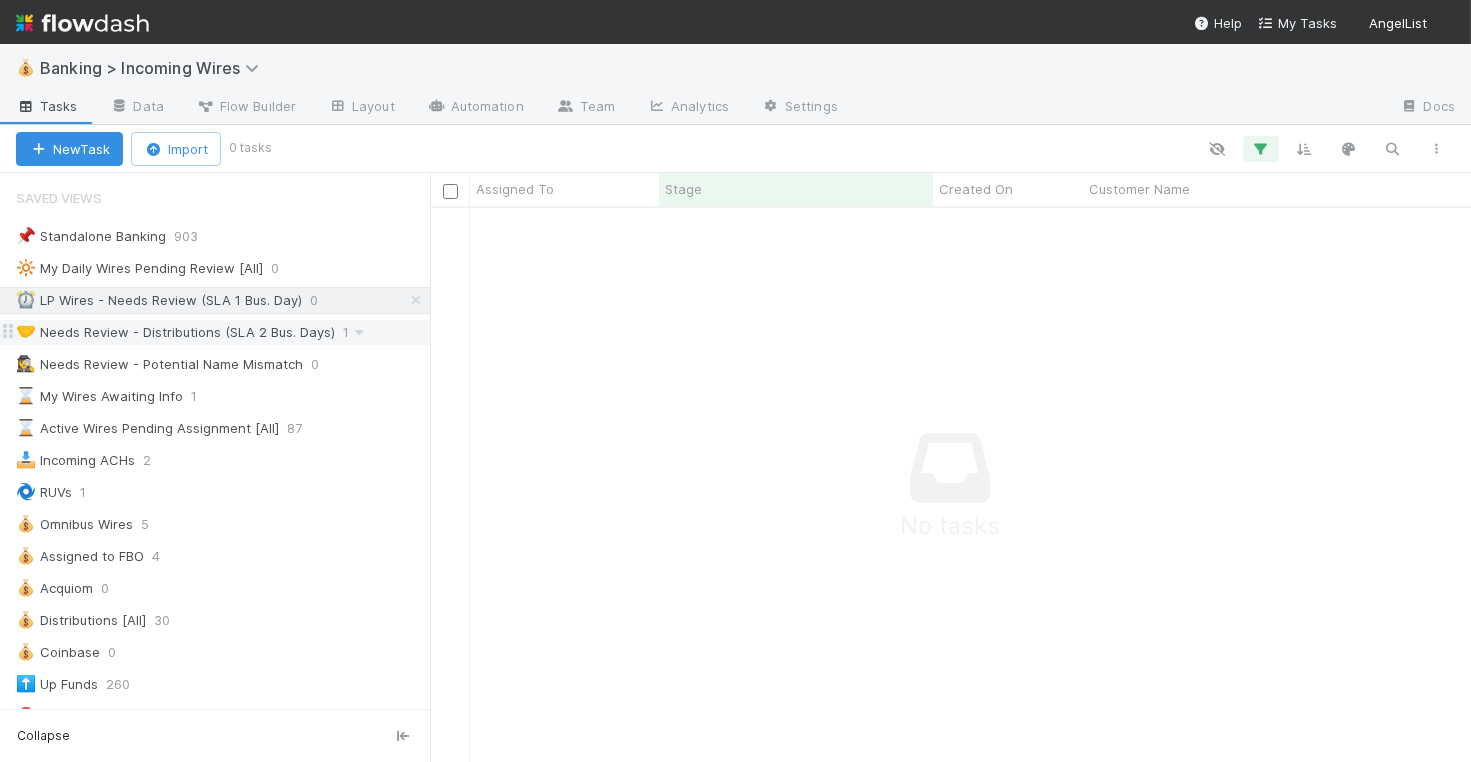 click on "🤝 Needs Review - Distributions (SLA 2 Bus. Days)" at bounding box center [175, 332] 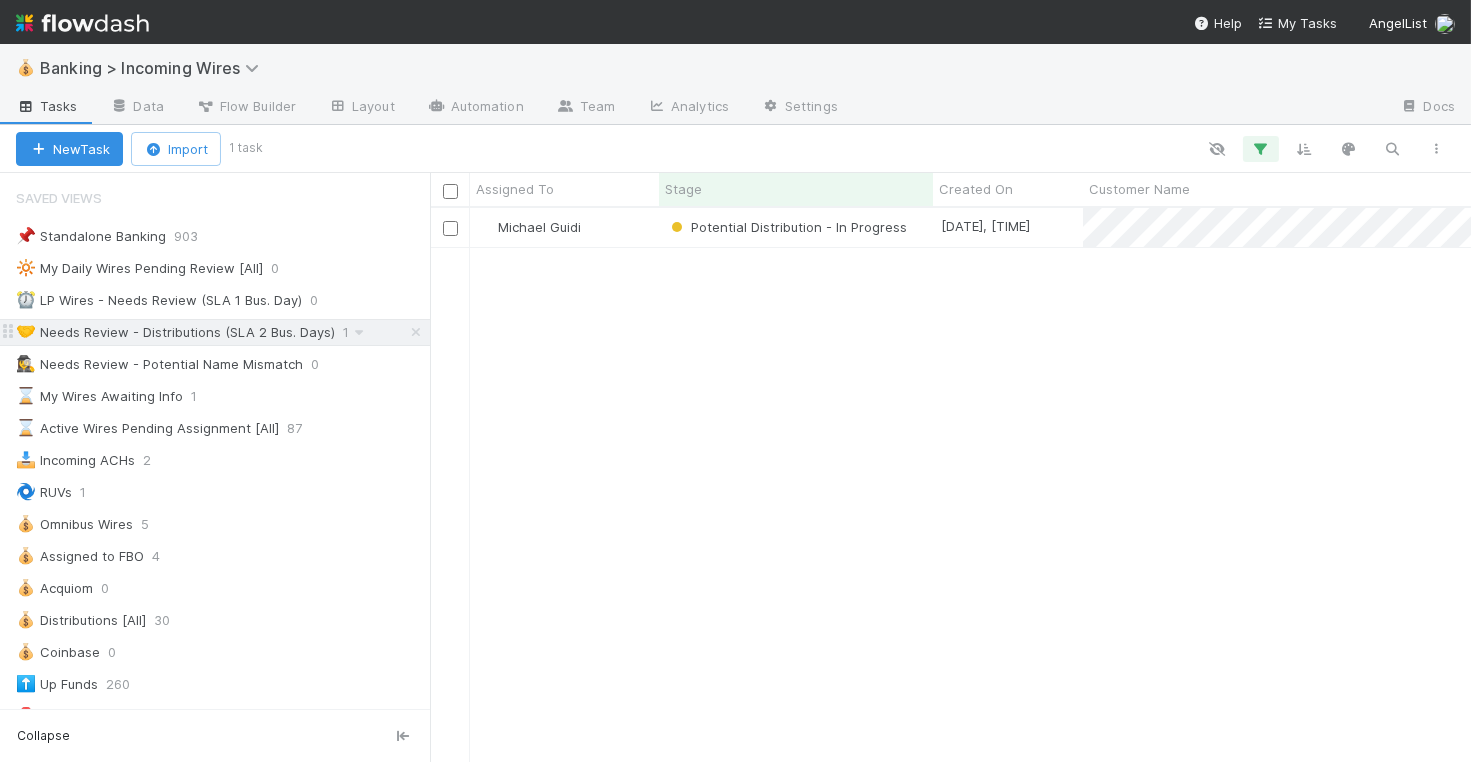 scroll, scrollTop: 1, scrollLeft: 1, axis: both 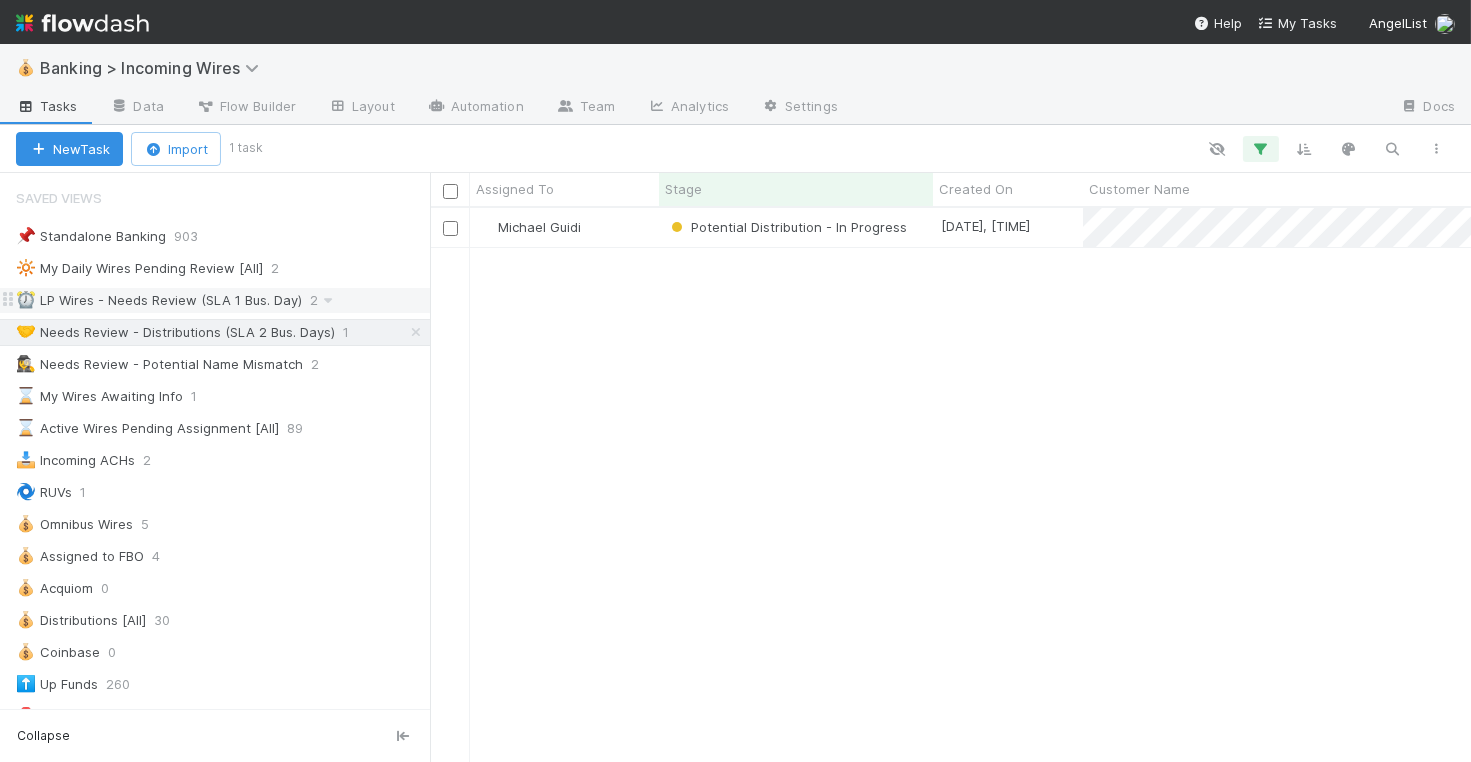 click on "⏰ LP Wires - Needs Review (SLA 1 Bus. Day)" at bounding box center [159, 300] 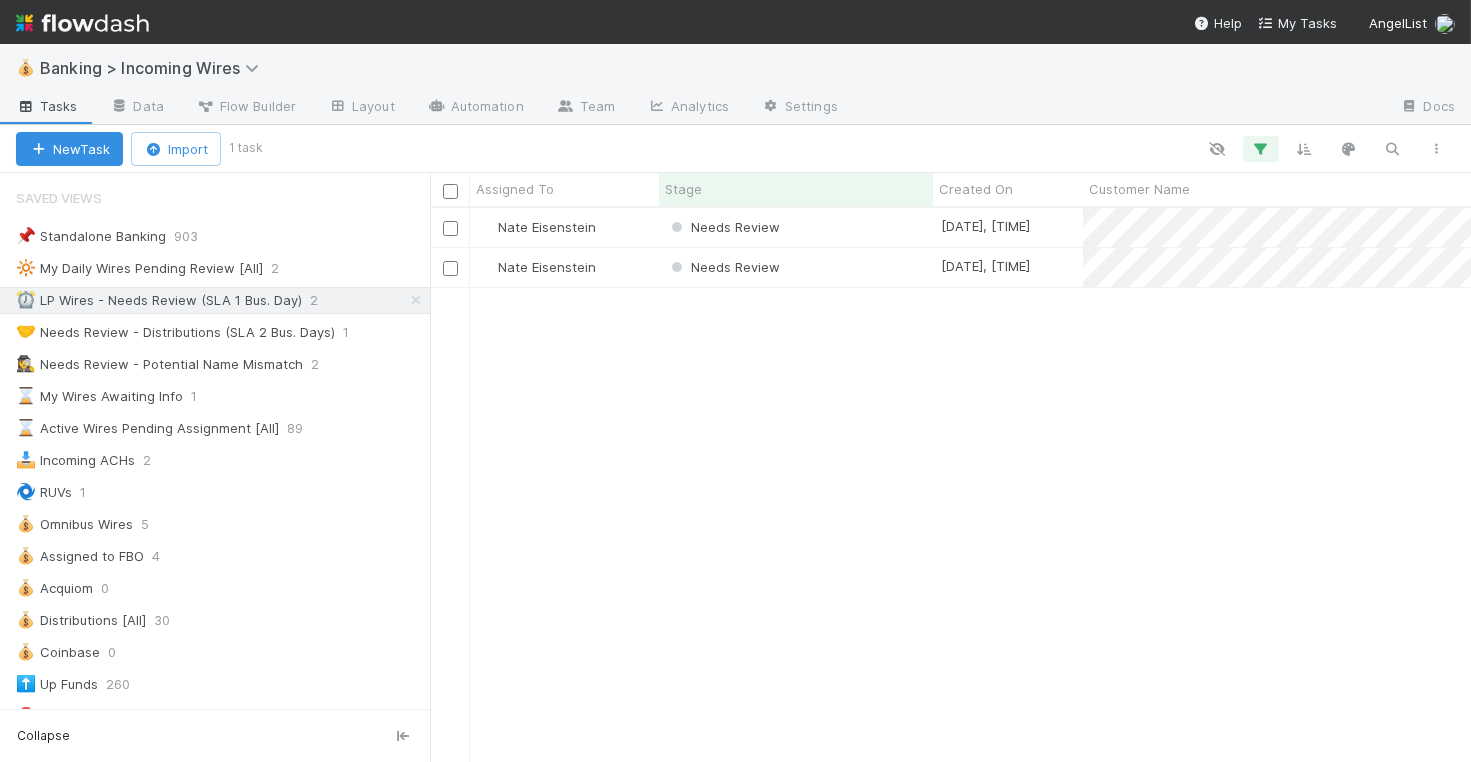 scroll, scrollTop: 1, scrollLeft: 1, axis: both 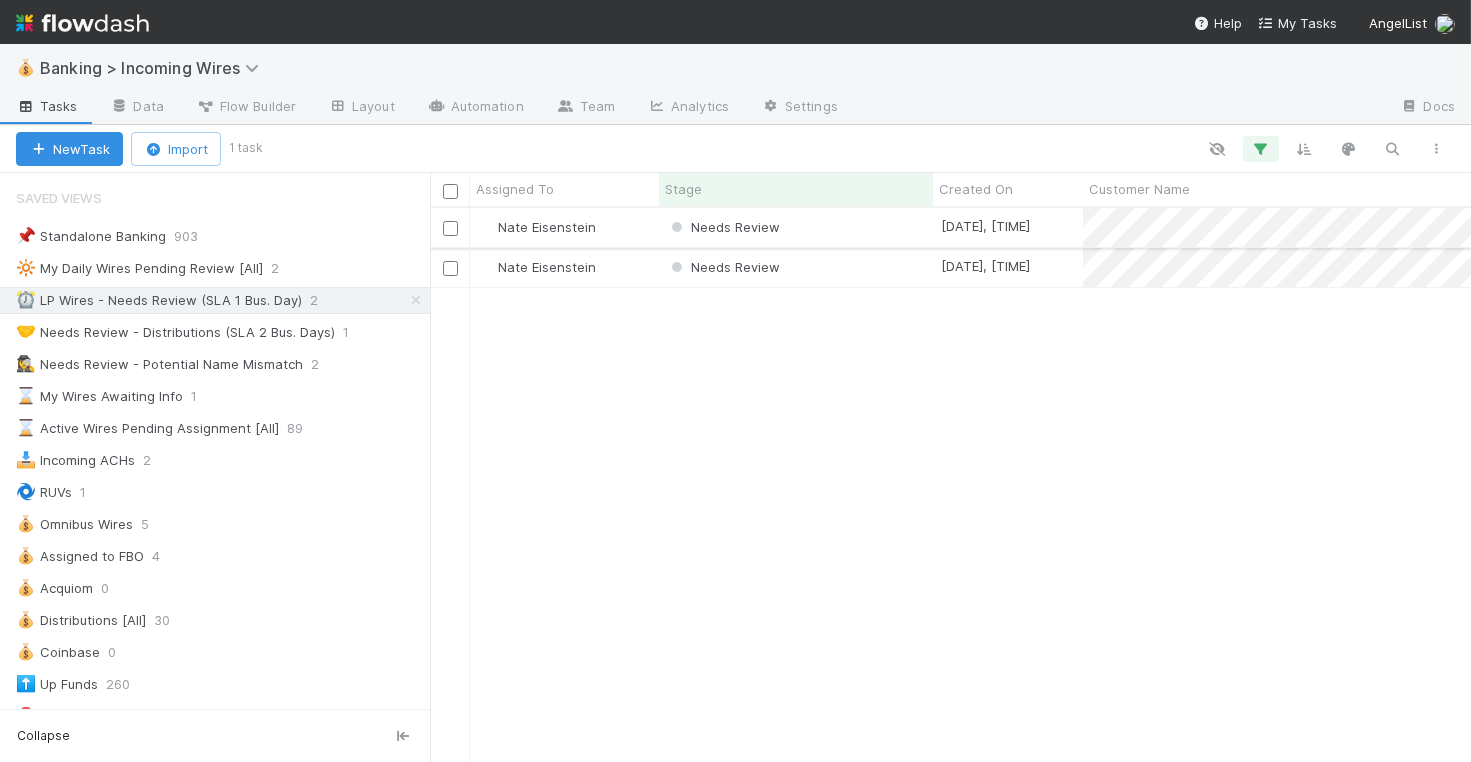 click on "Nate  Eisenstein" at bounding box center (564, 227) 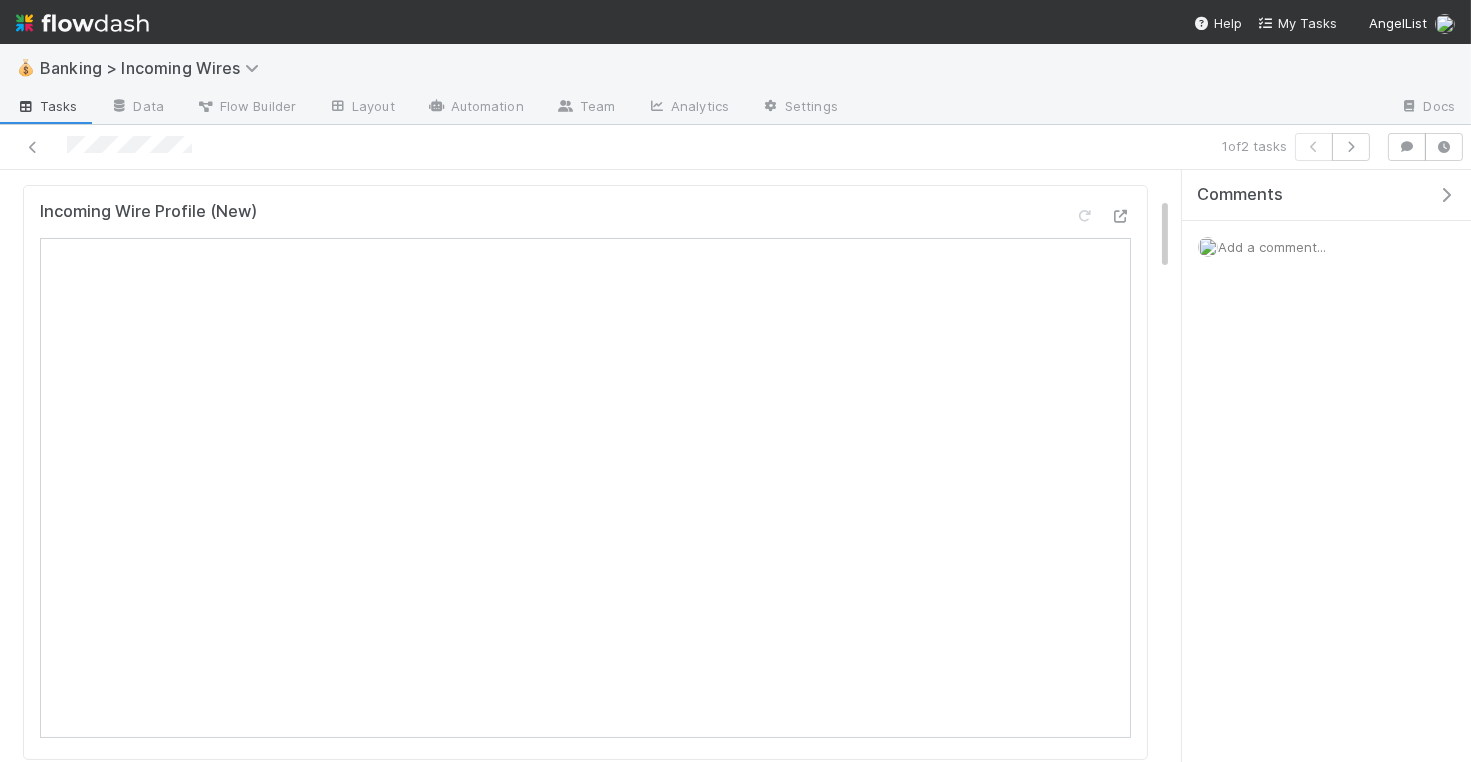 scroll, scrollTop: 244, scrollLeft: 0, axis: vertical 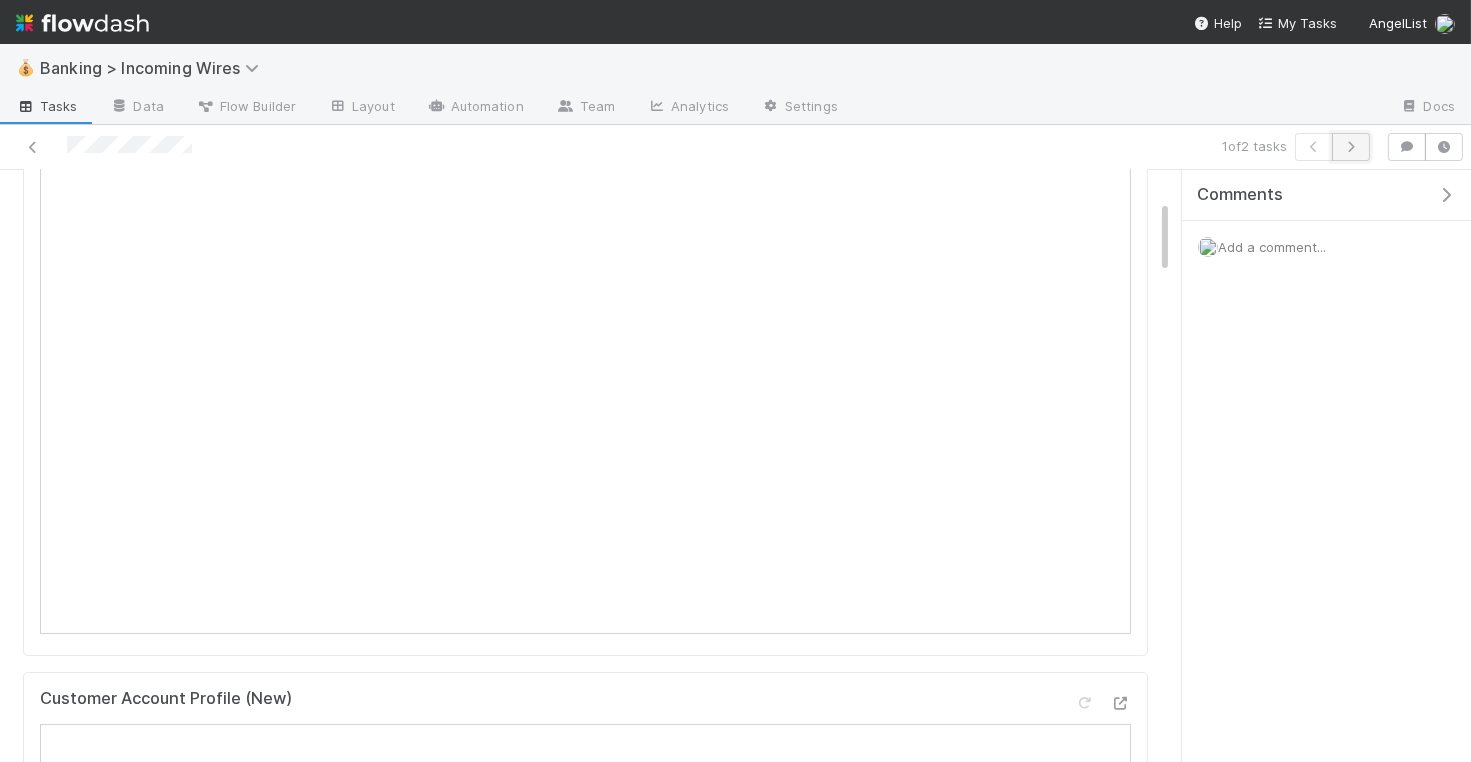 click at bounding box center [1351, 147] 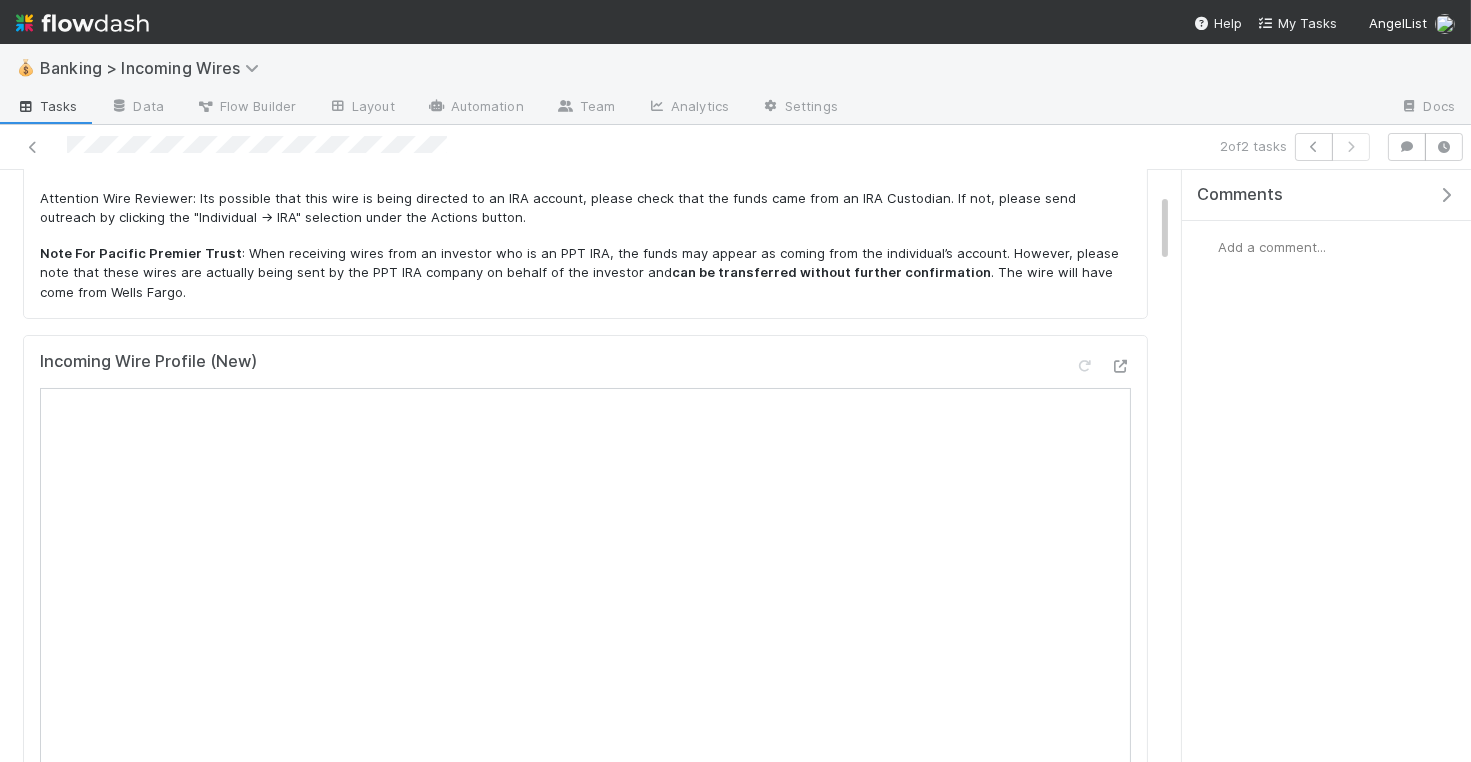 scroll, scrollTop: 280, scrollLeft: 0, axis: vertical 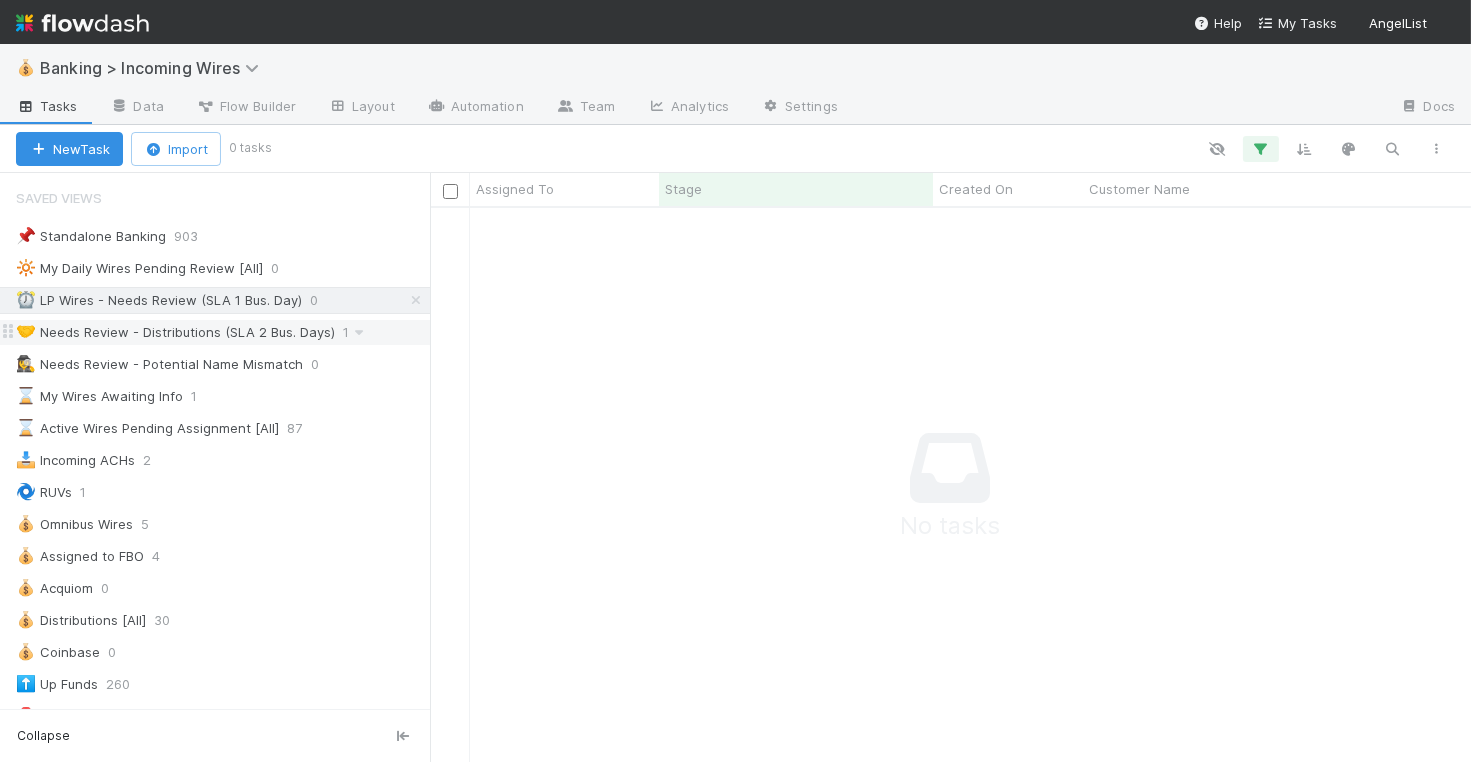 click on "🤝 Needs Review - Distributions (SLA 2 Bus. Days)" at bounding box center [175, 332] 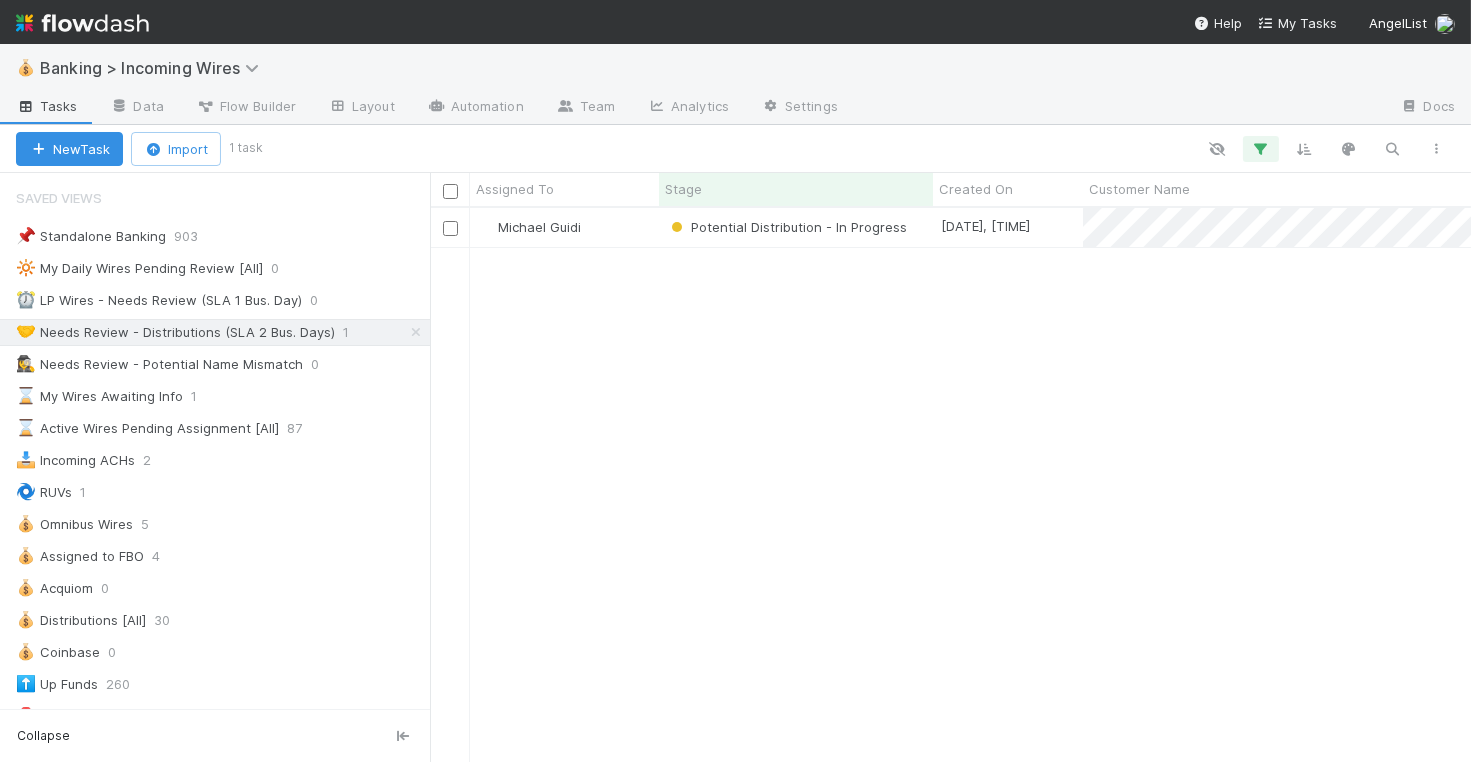 scroll, scrollTop: 1, scrollLeft: 1, axis: both 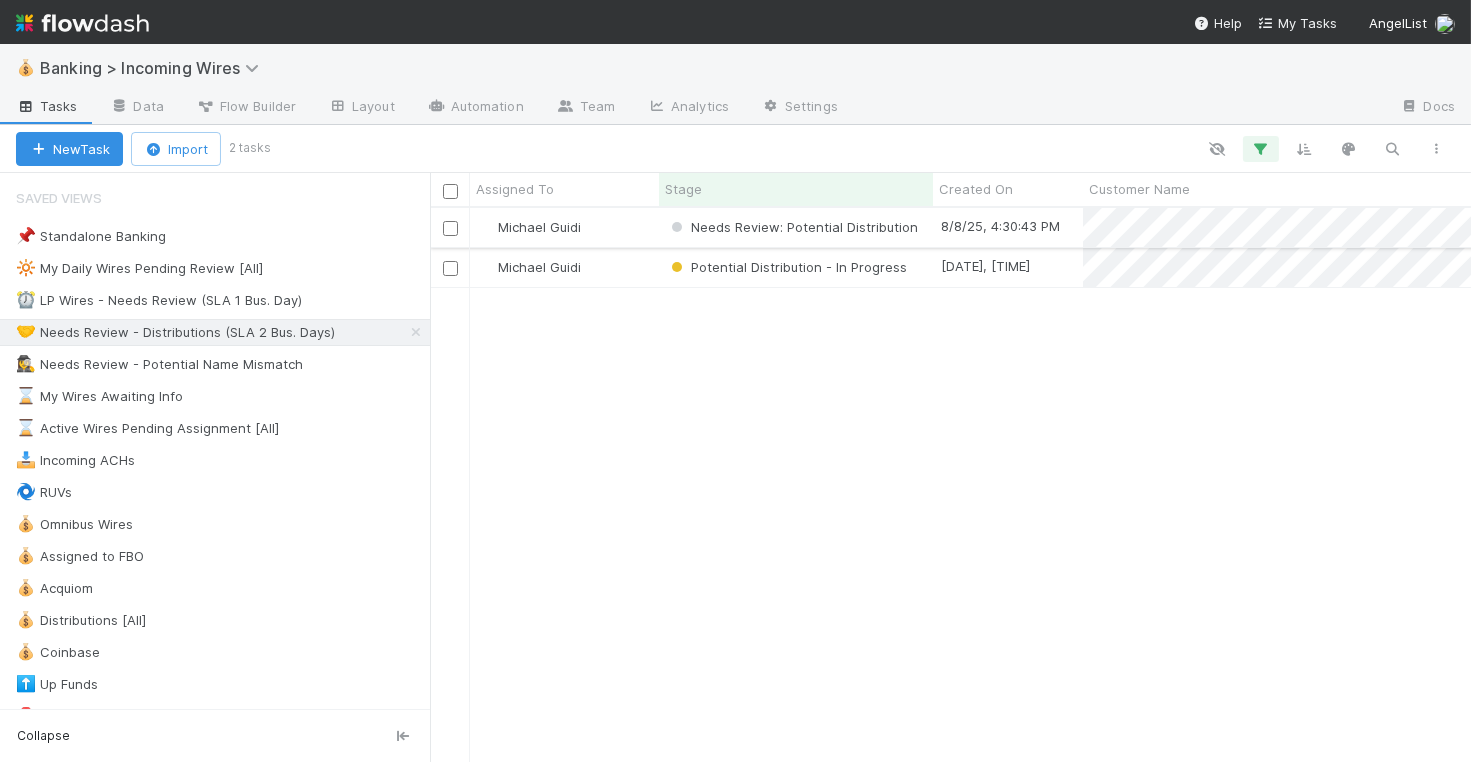 click on "Michael Guidi" at bounding box center [564, 227] 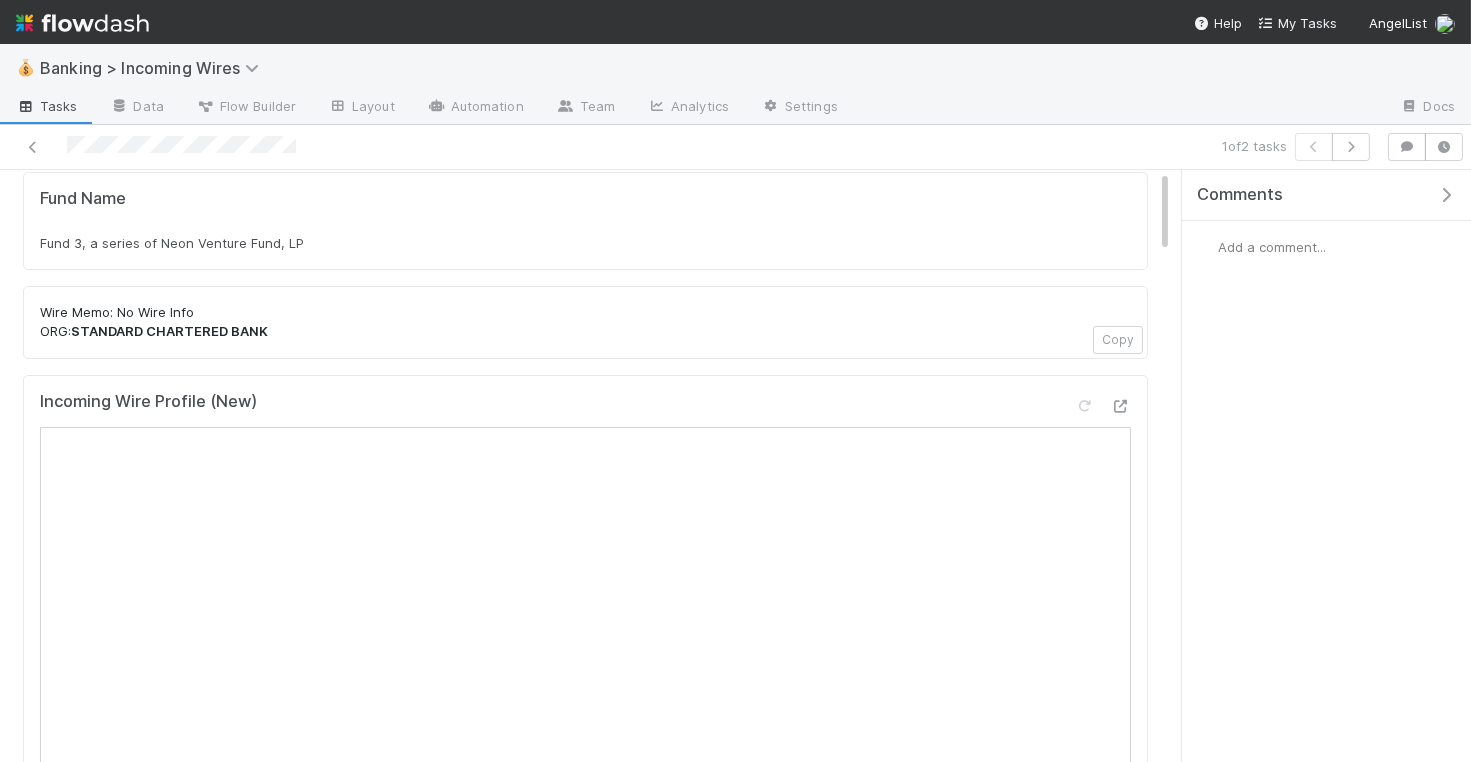 scroll, scrollTop: 0, scrollLeft: 0, axis: both 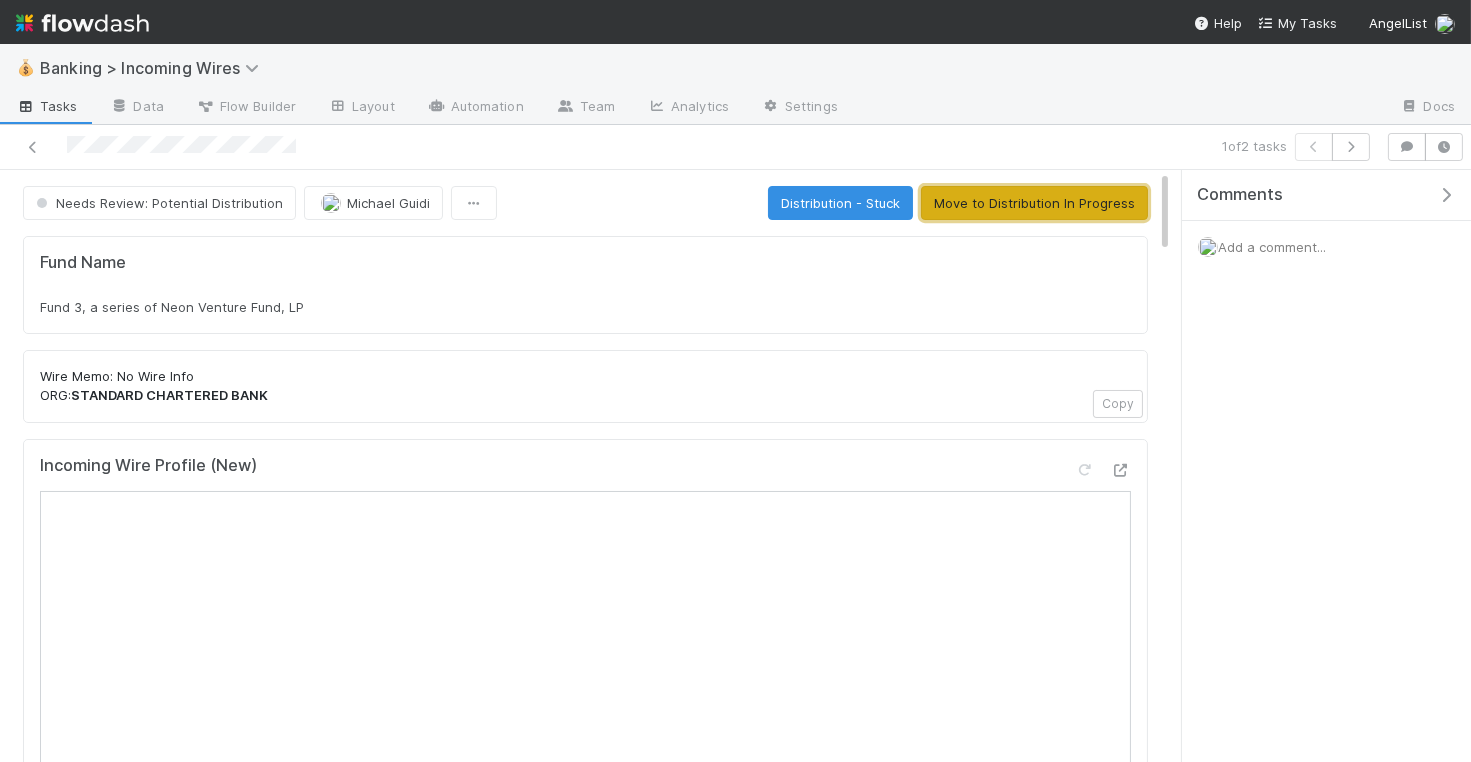 click on "Move to Distribution In Progress" at bounding box center (1034, 203) 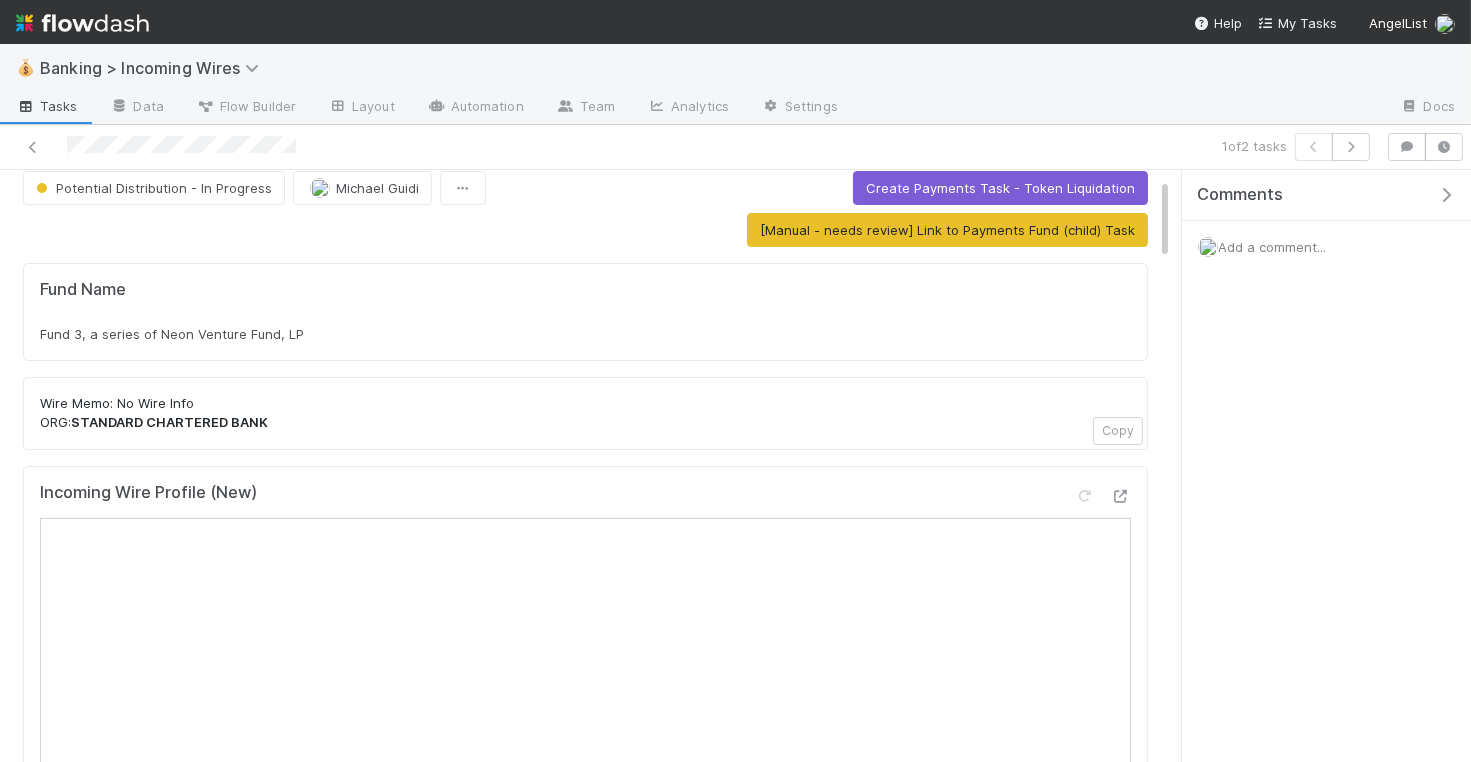scroll, scrollTop: 71, scrollLeft: 0, axis: vertical 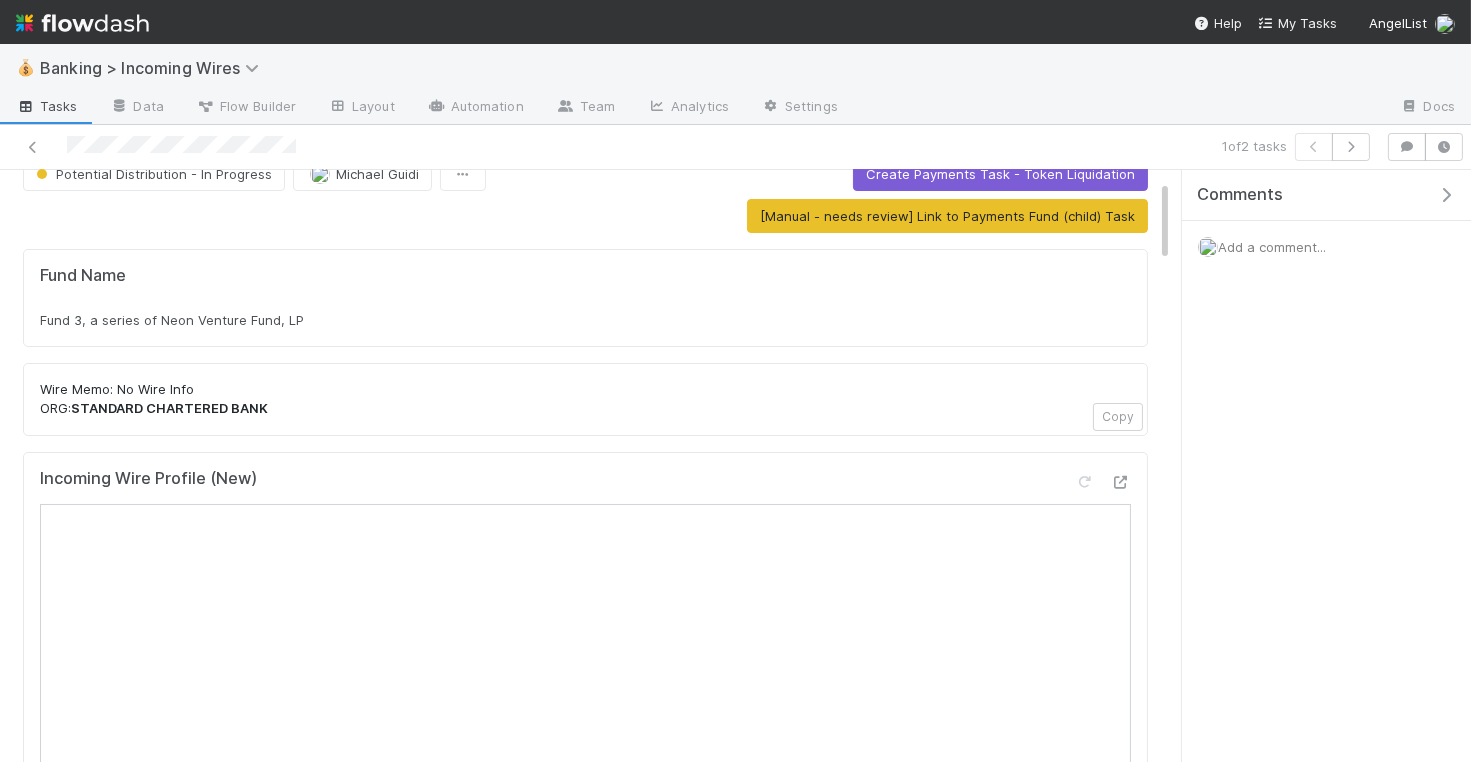click on "Fund 3, a series of Neon Venture Fund, LP" at bounding box center [585, 320] 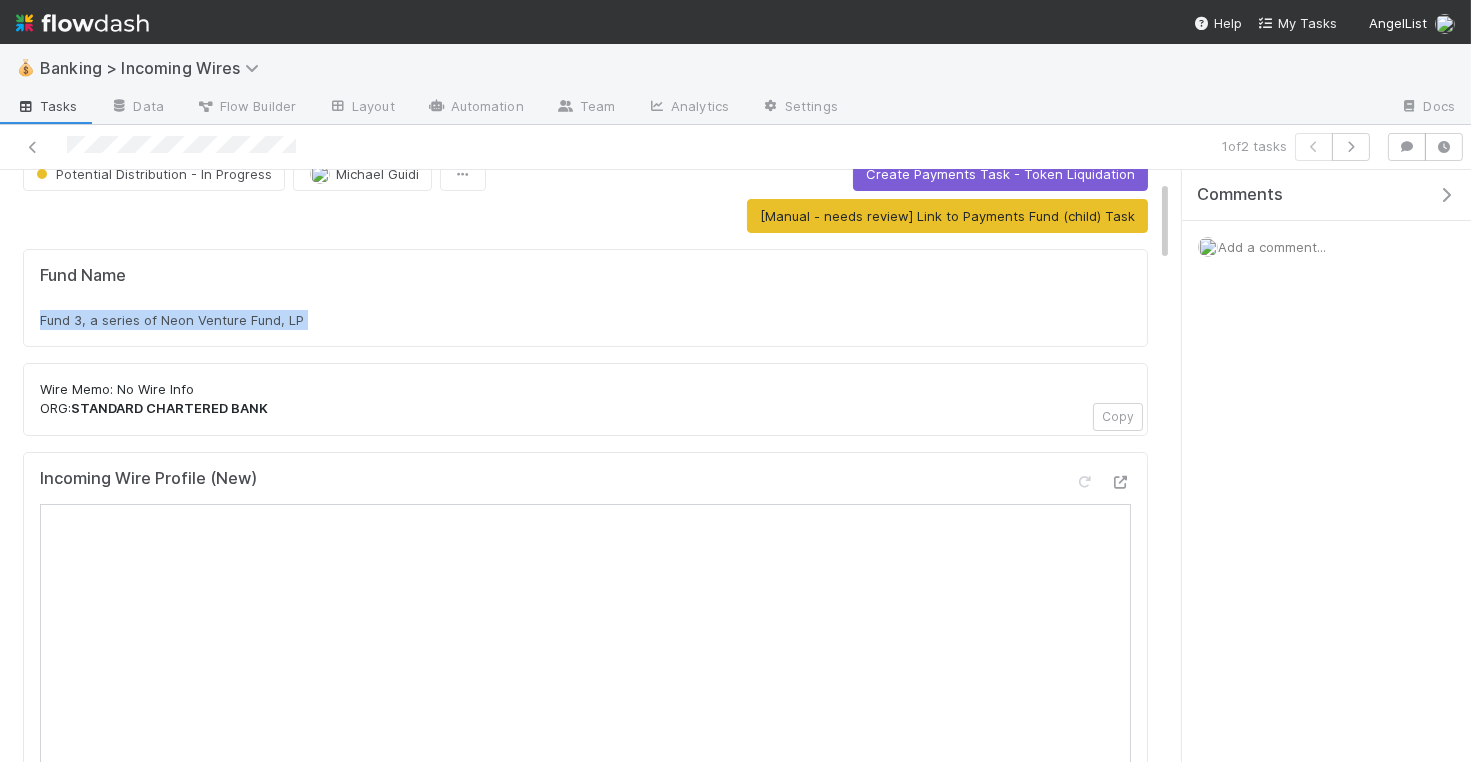 click on "Fund 3, a series of Neon Venture Fund, LP" at bounding box center (585, 320) 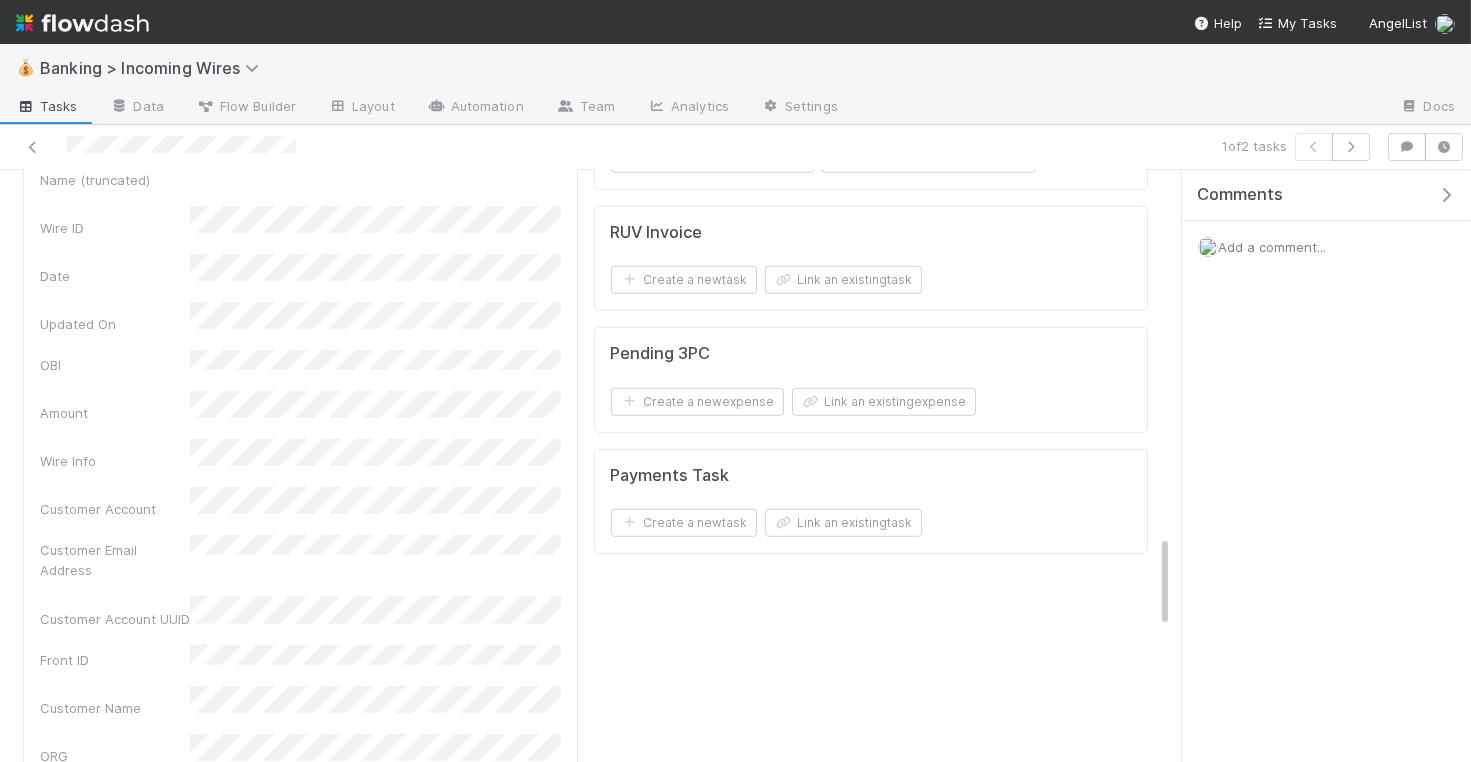 scroll, scrollTop: 2287, scrollLeft: 0, axis: vertical 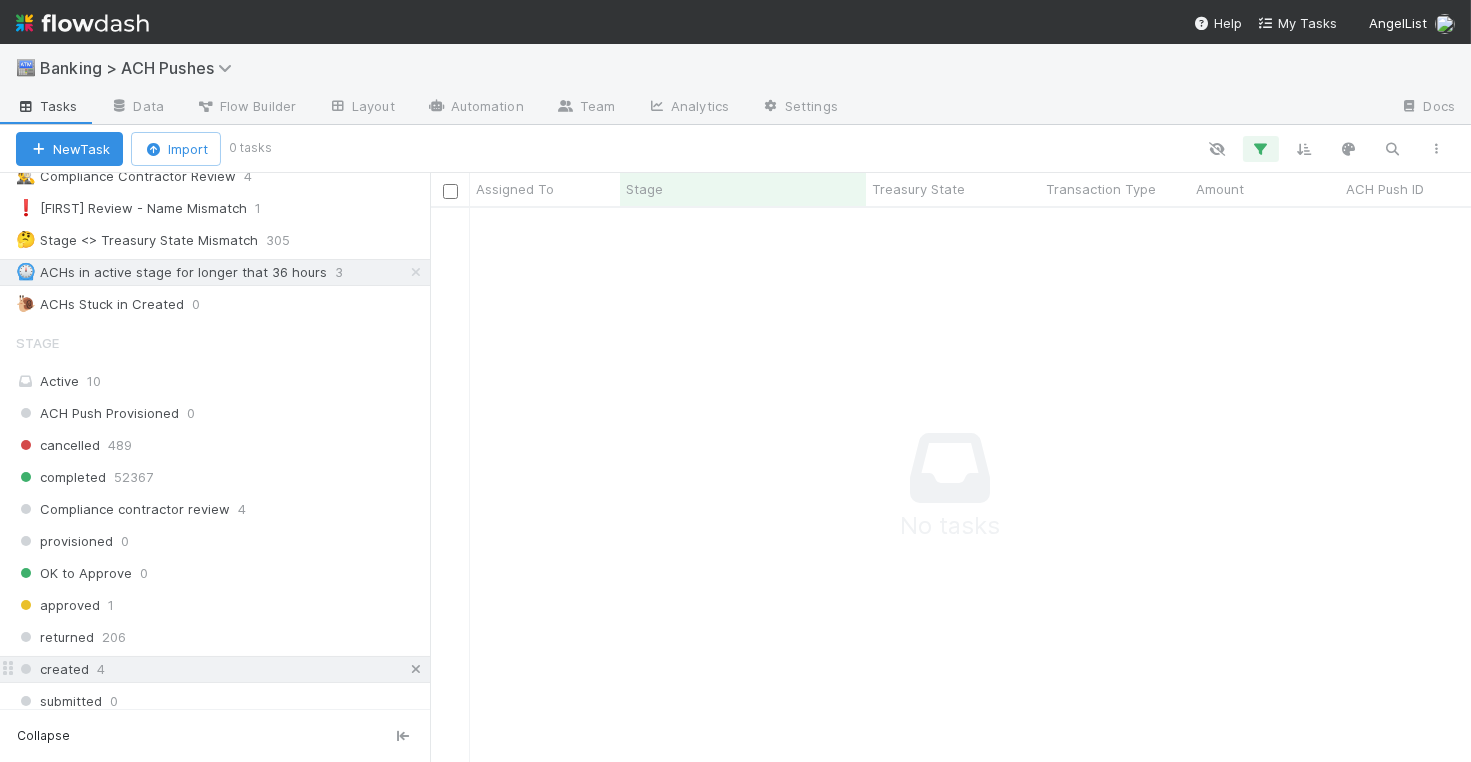click at bounding box center (416, 669) 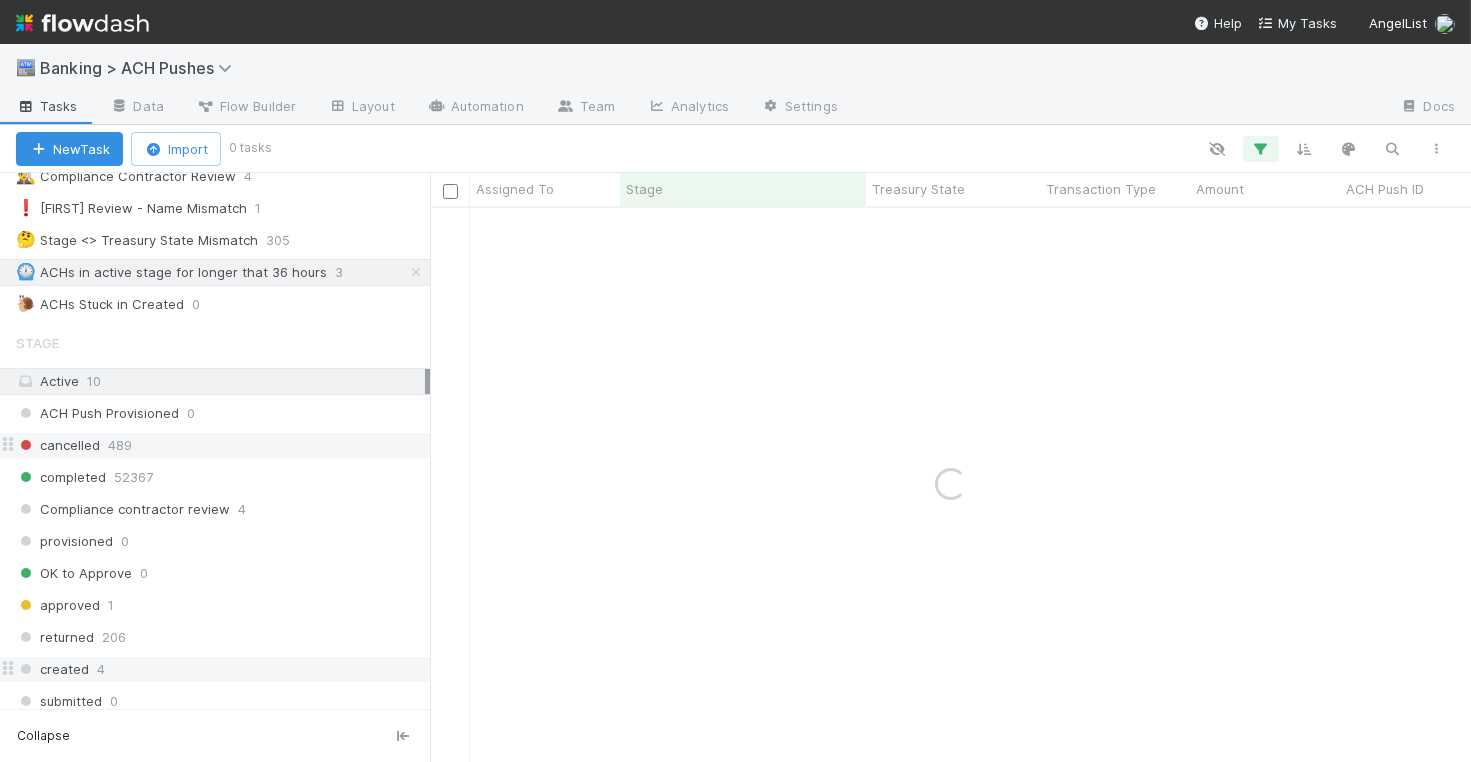 scroll, scrollTop: 567, scrollLeft: 0, axis: vertical 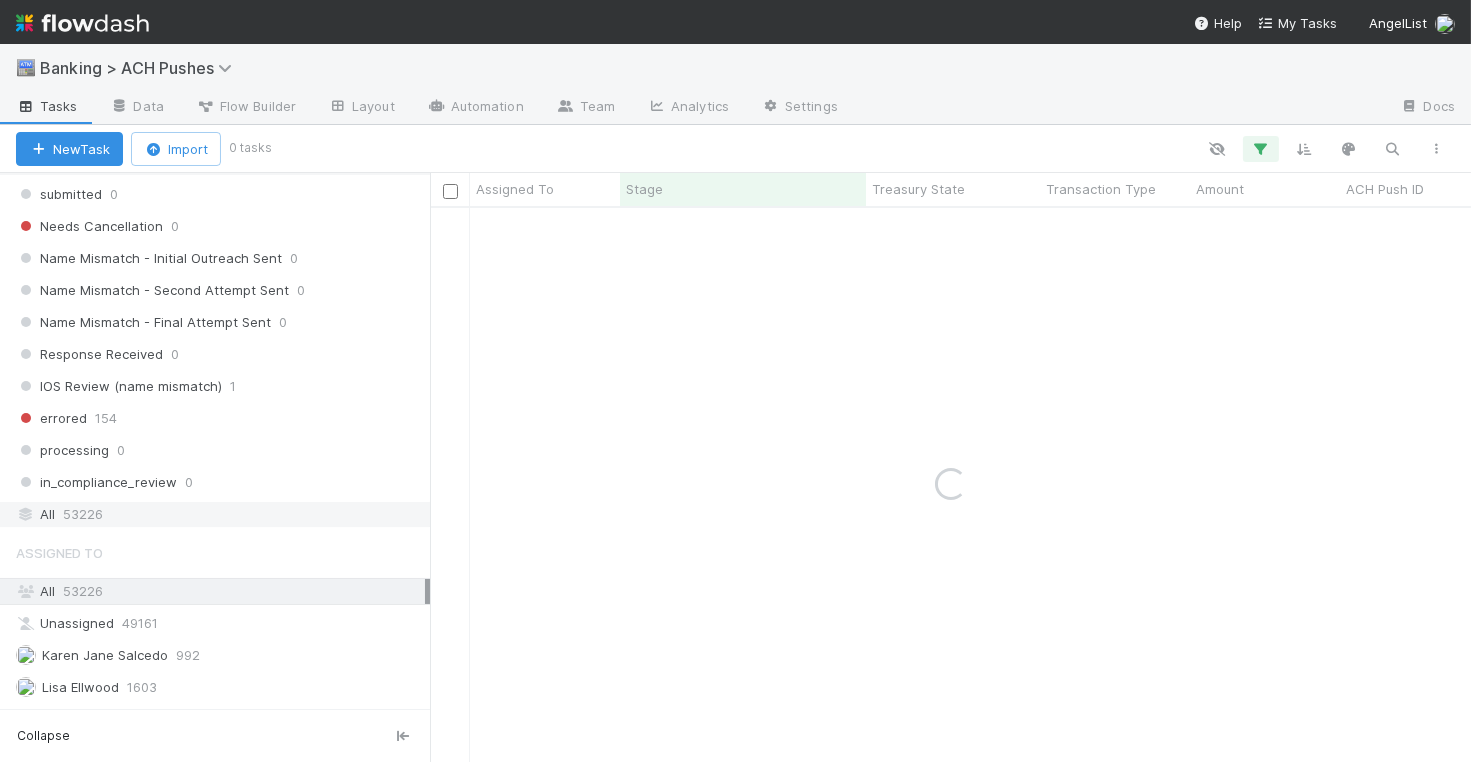click on "All 53226" at bounding box center (220, 514) 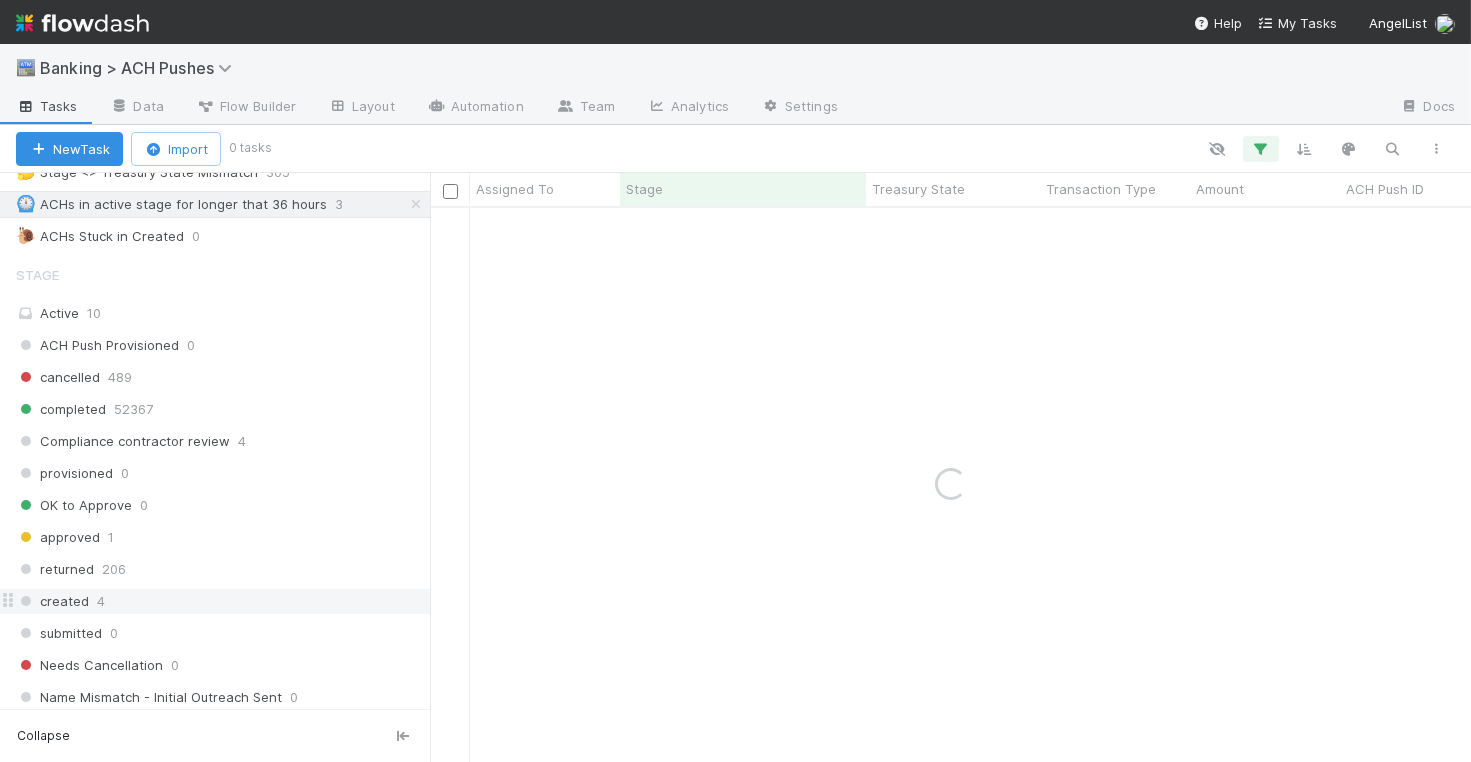 scroll, scrollTop: 55, scrollLeft: 0, axis: vertical 